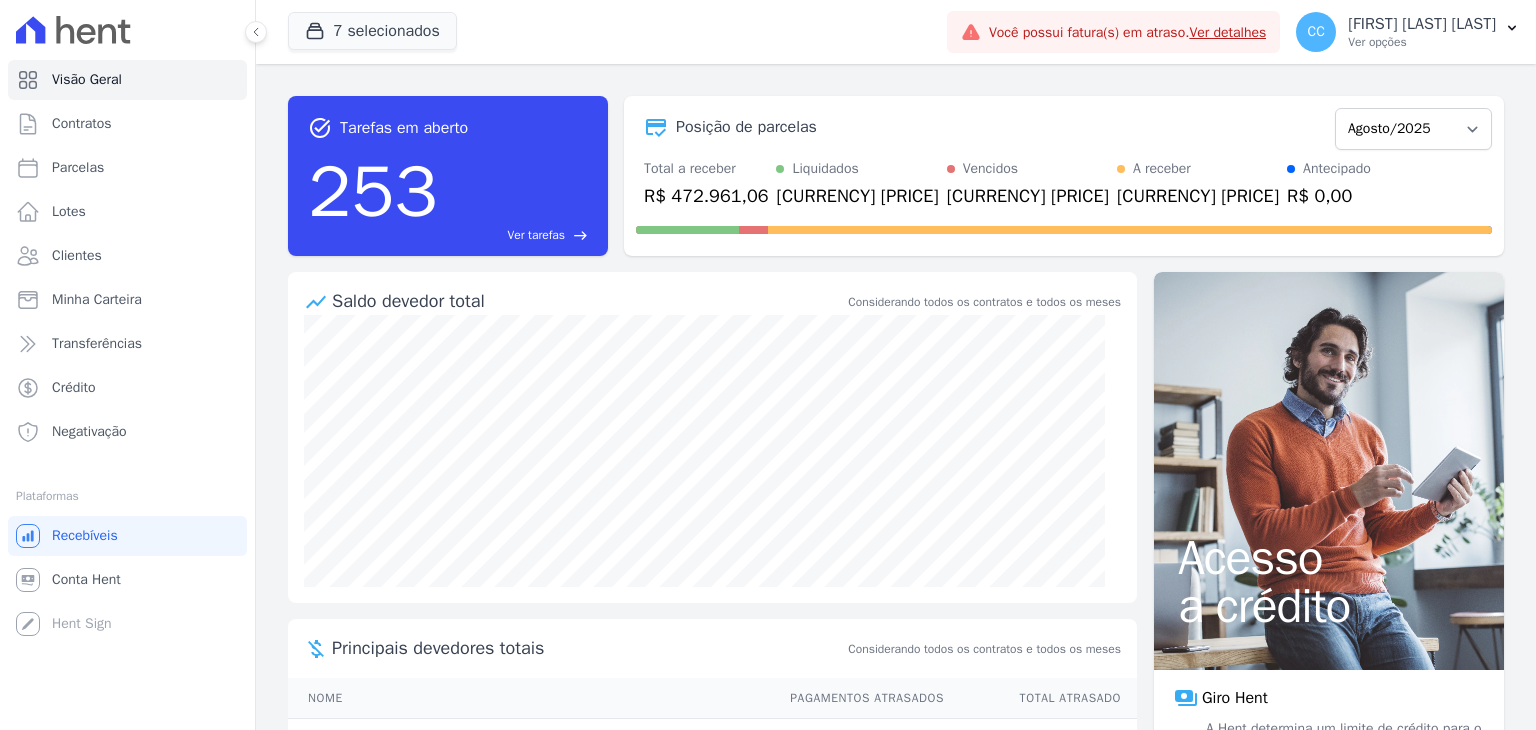 scroll, scrollTop: 0, scrollLeft: 0, axis: both 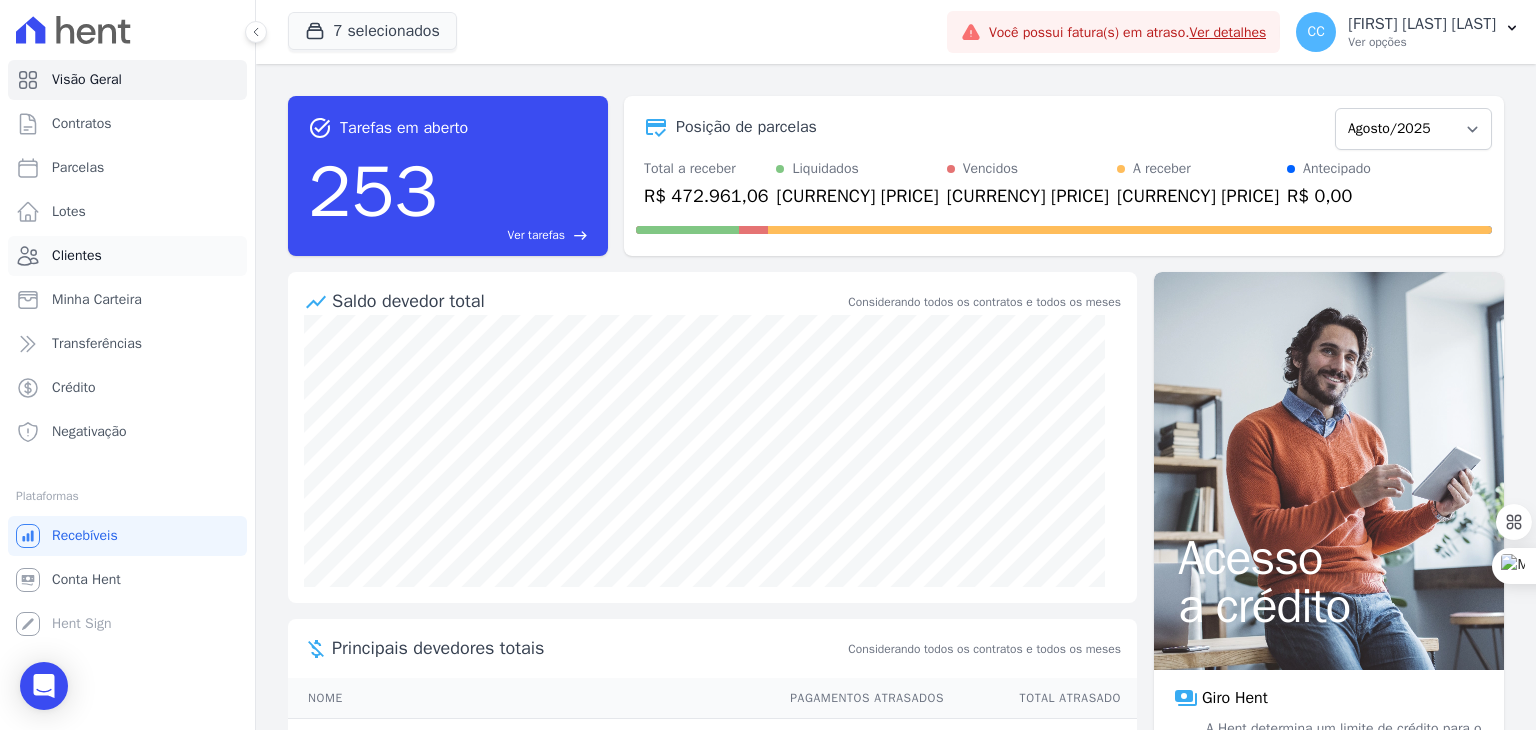 click on "Clientes" at bounding box center [77, 256] 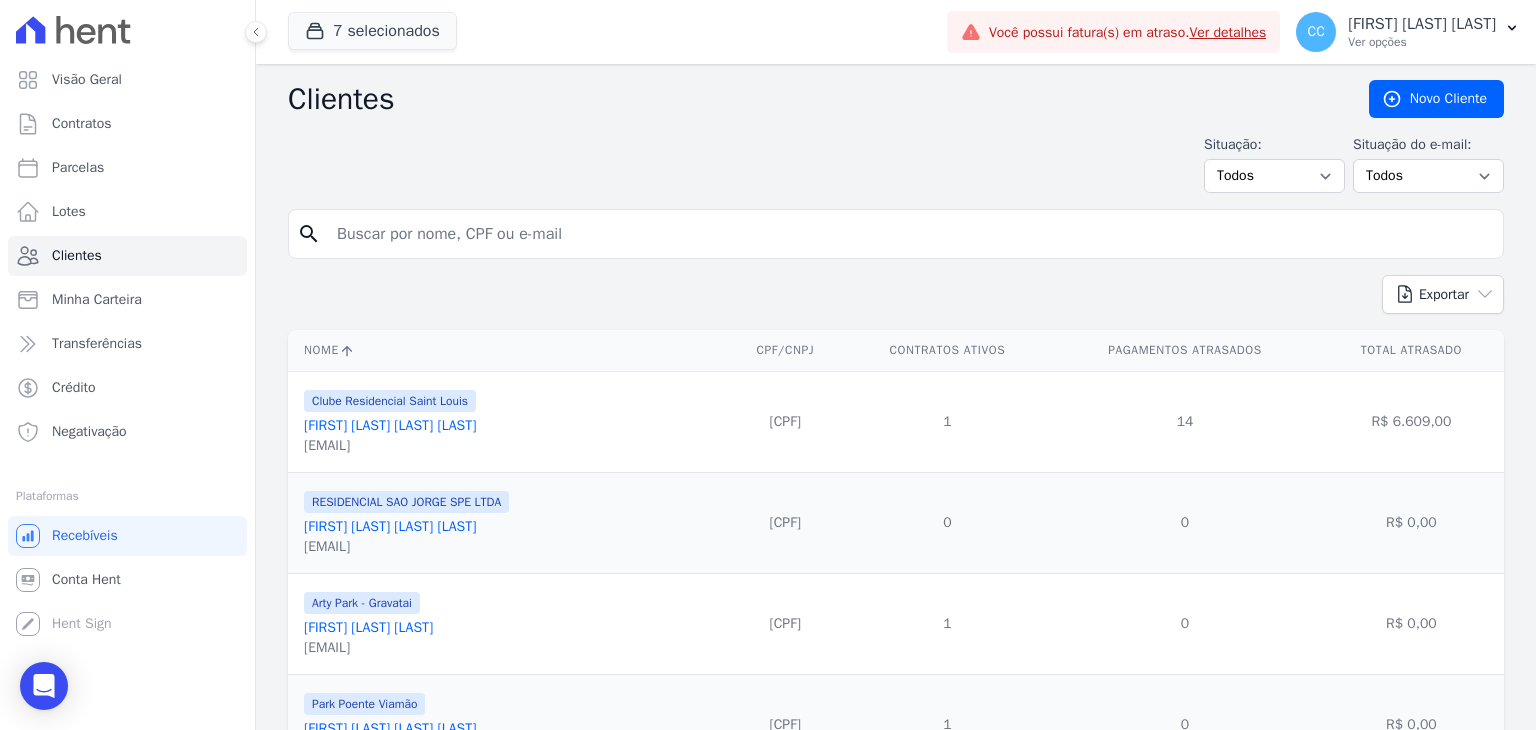 click on "search" at bounding box center (896, 234) 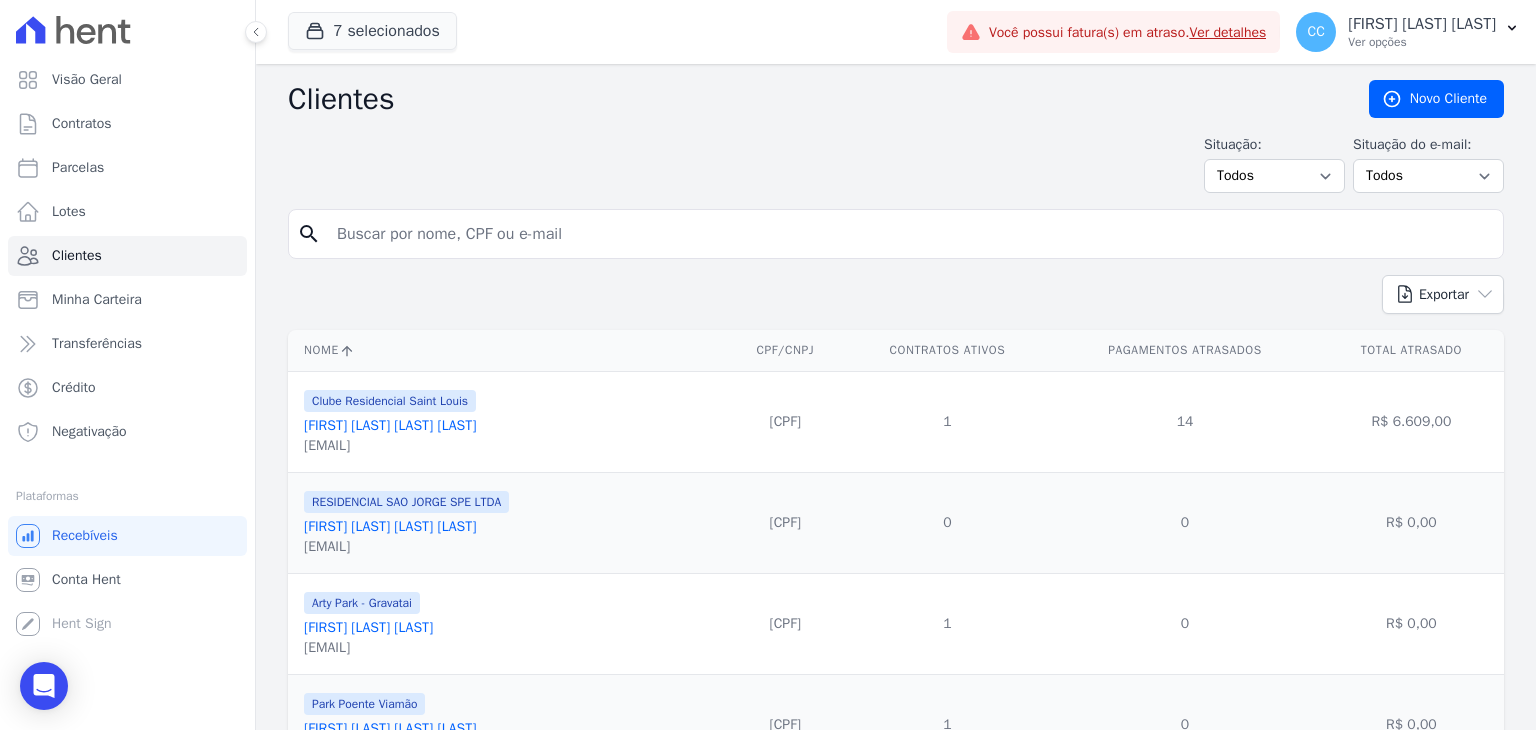 click at bounding box center (910, 234) 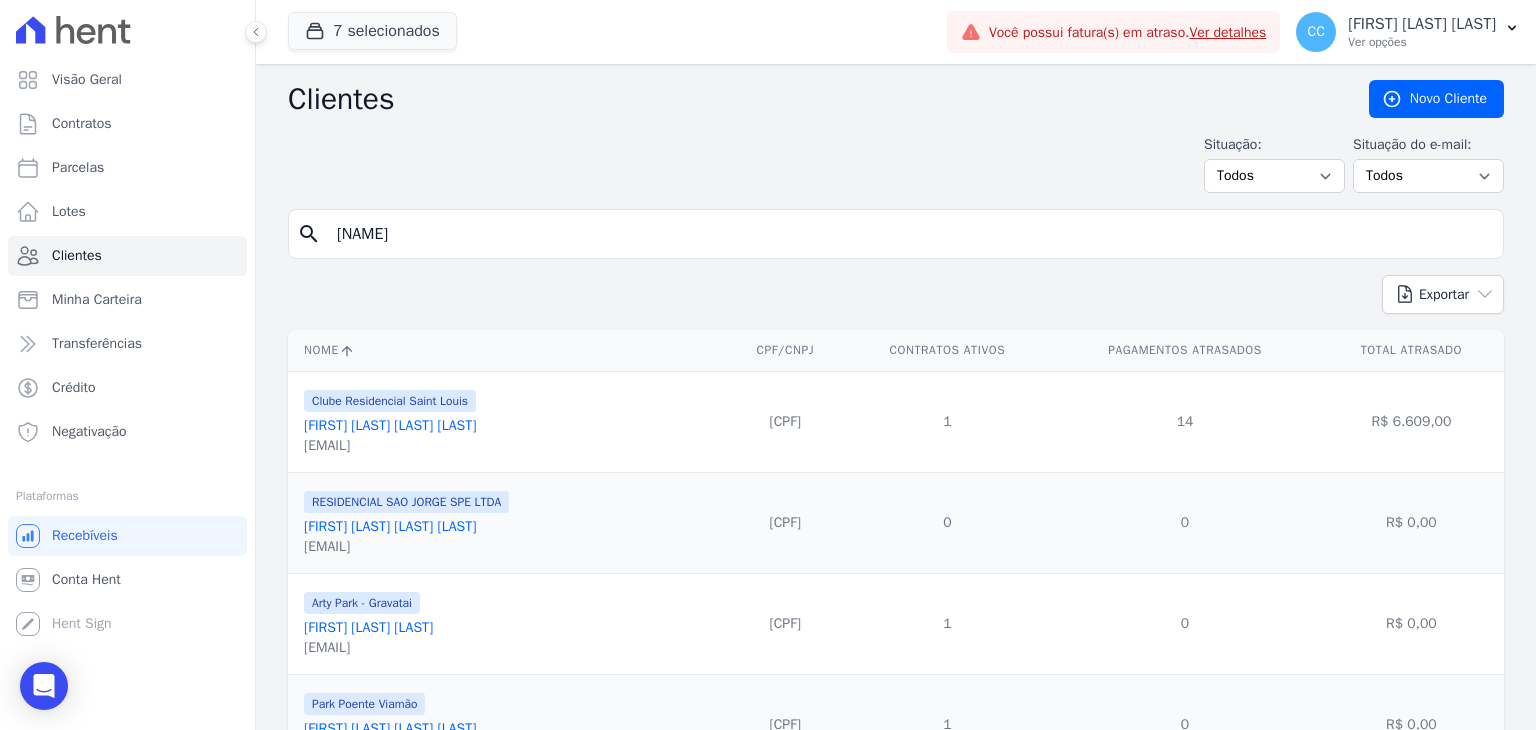 type on "tainara" 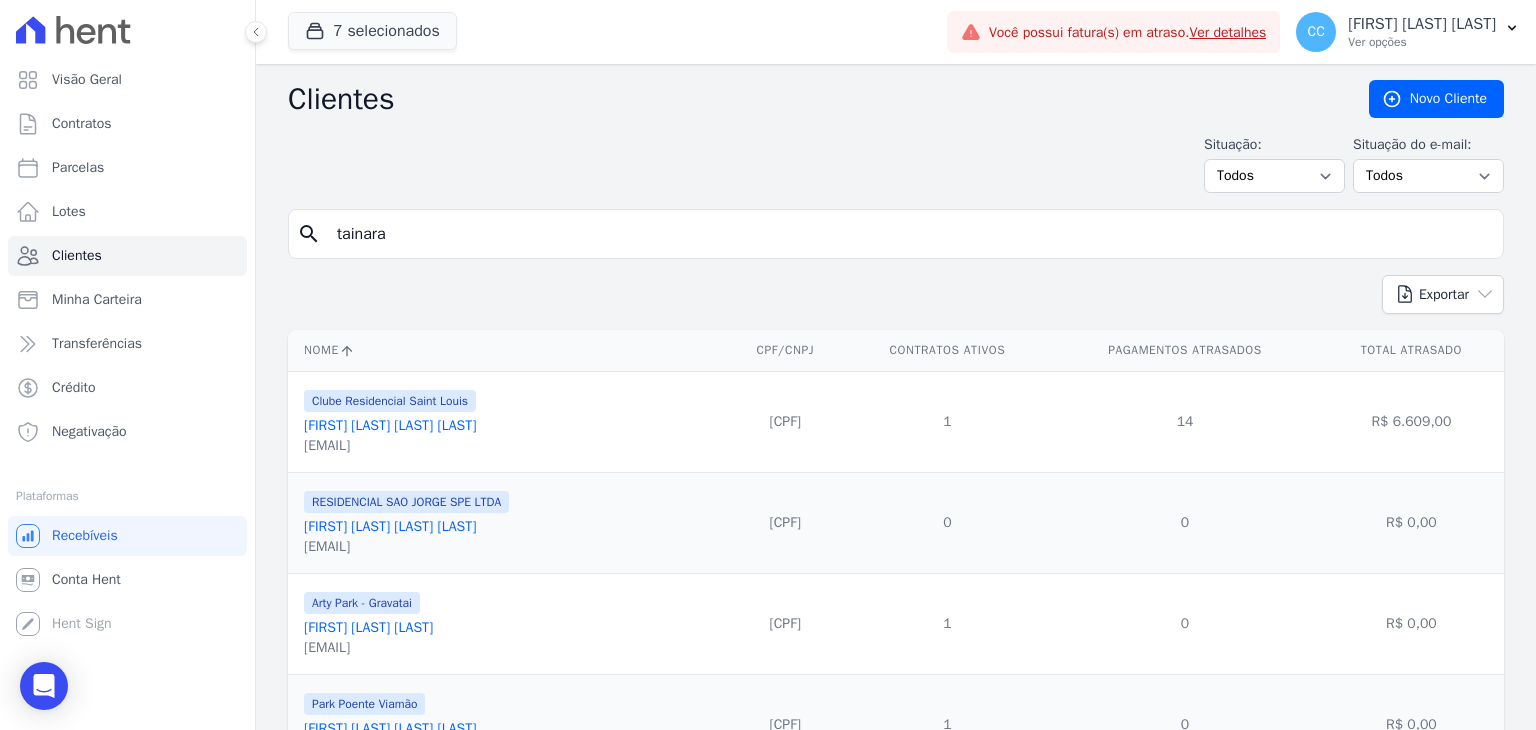 click on "tainara" at bounding box center (910, 234) 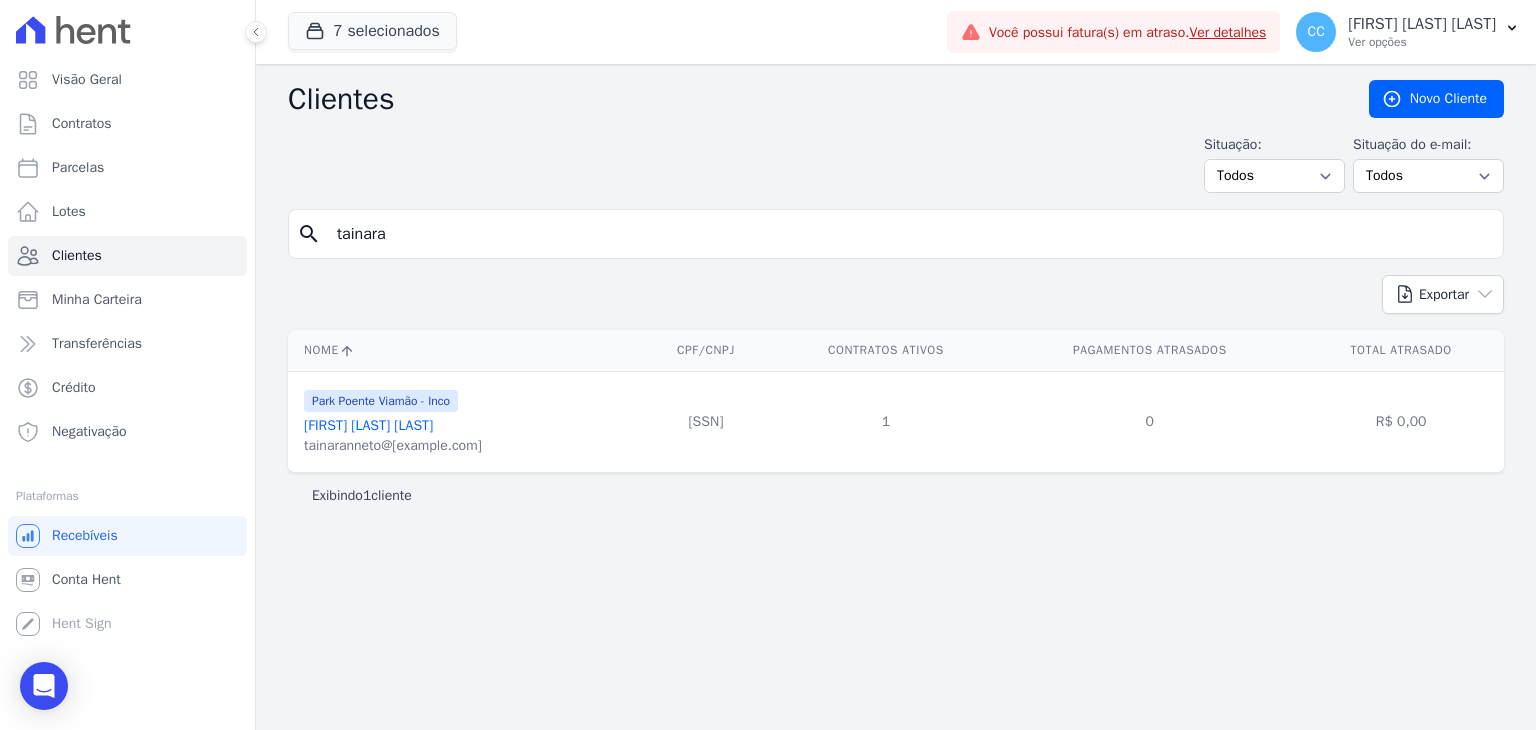 click on "[FIRST] [LAST] [LAST]" at bounding box center [368, 425] 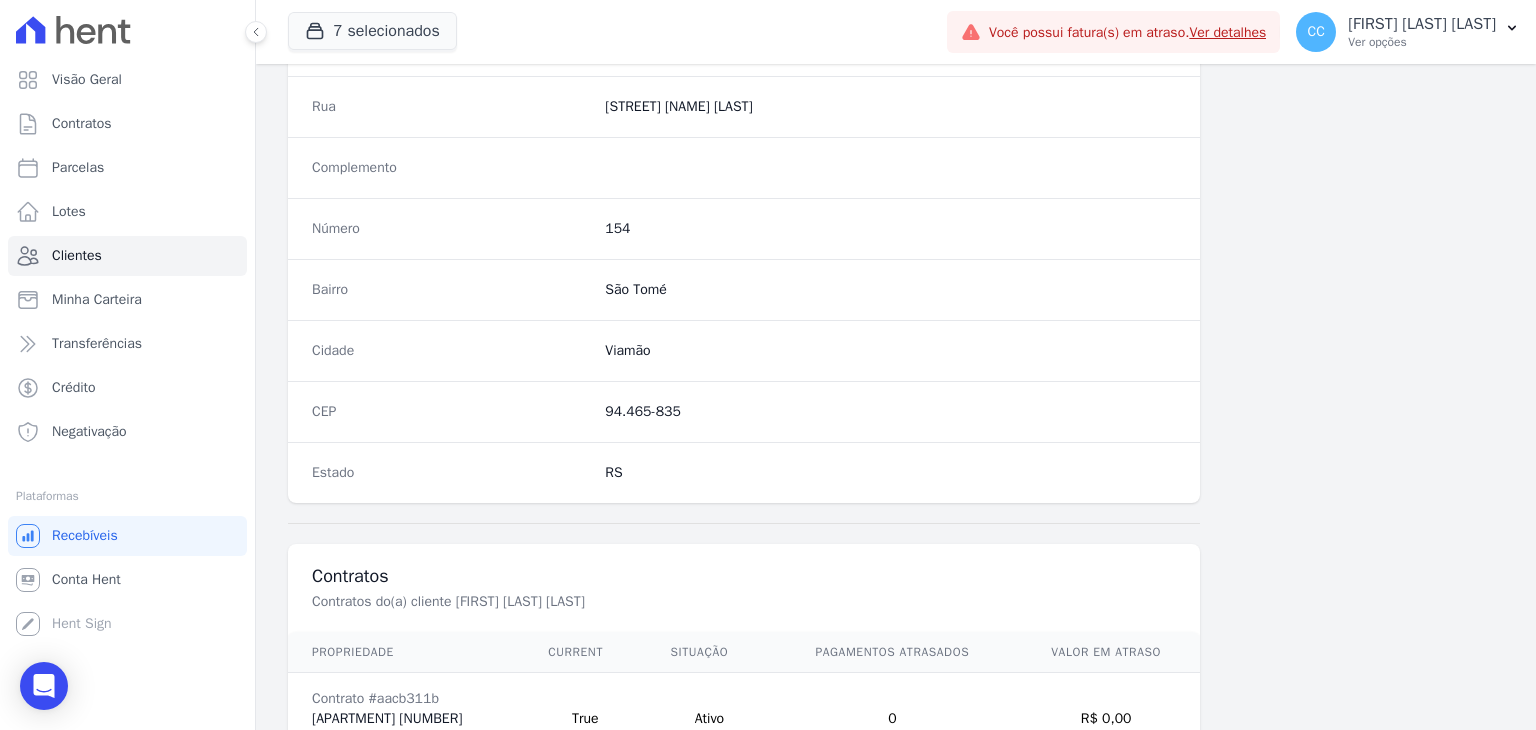 scroll, scrollTop: 1135, scrollLeft: 0, axis: vertical 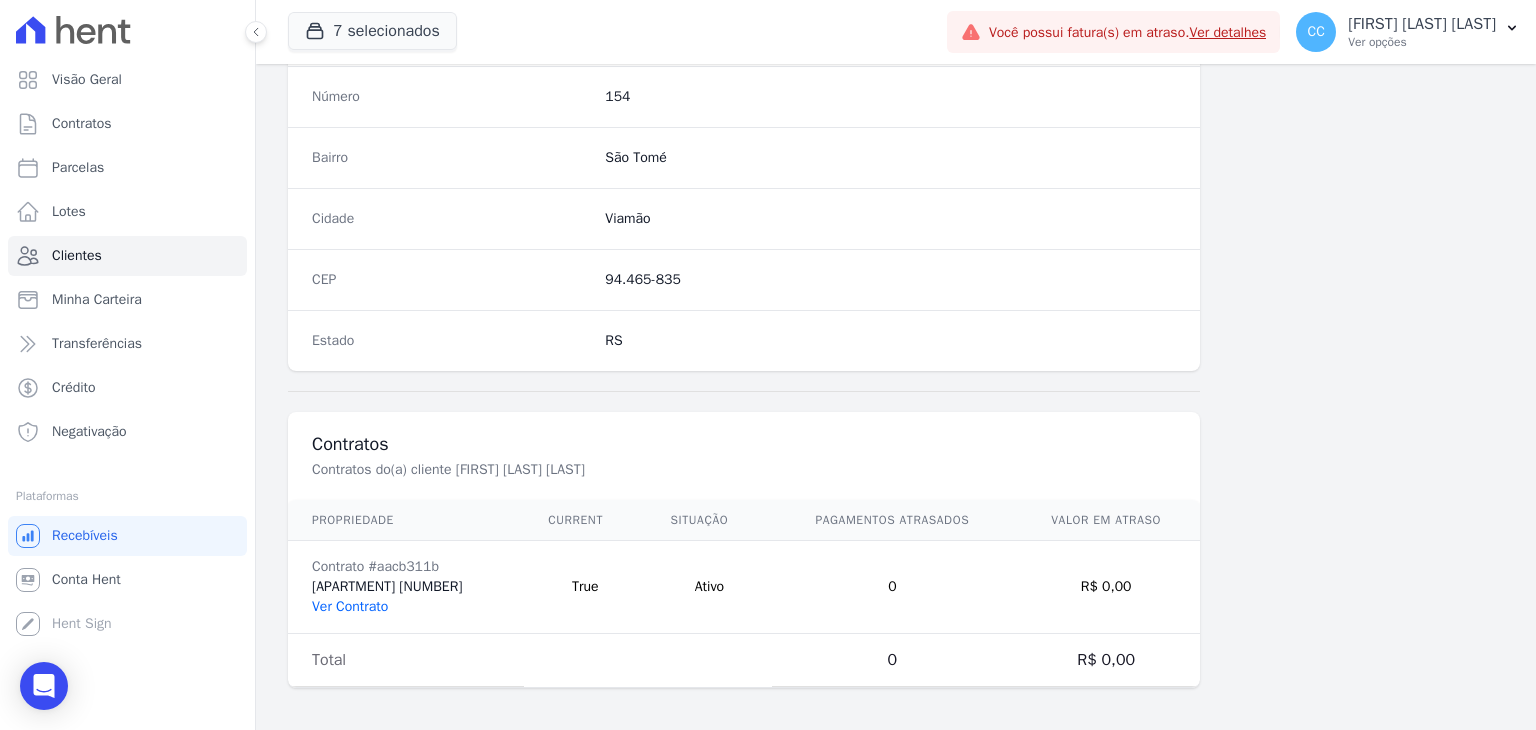 click on "Ver Contrato" at bounding box center (350, 606) 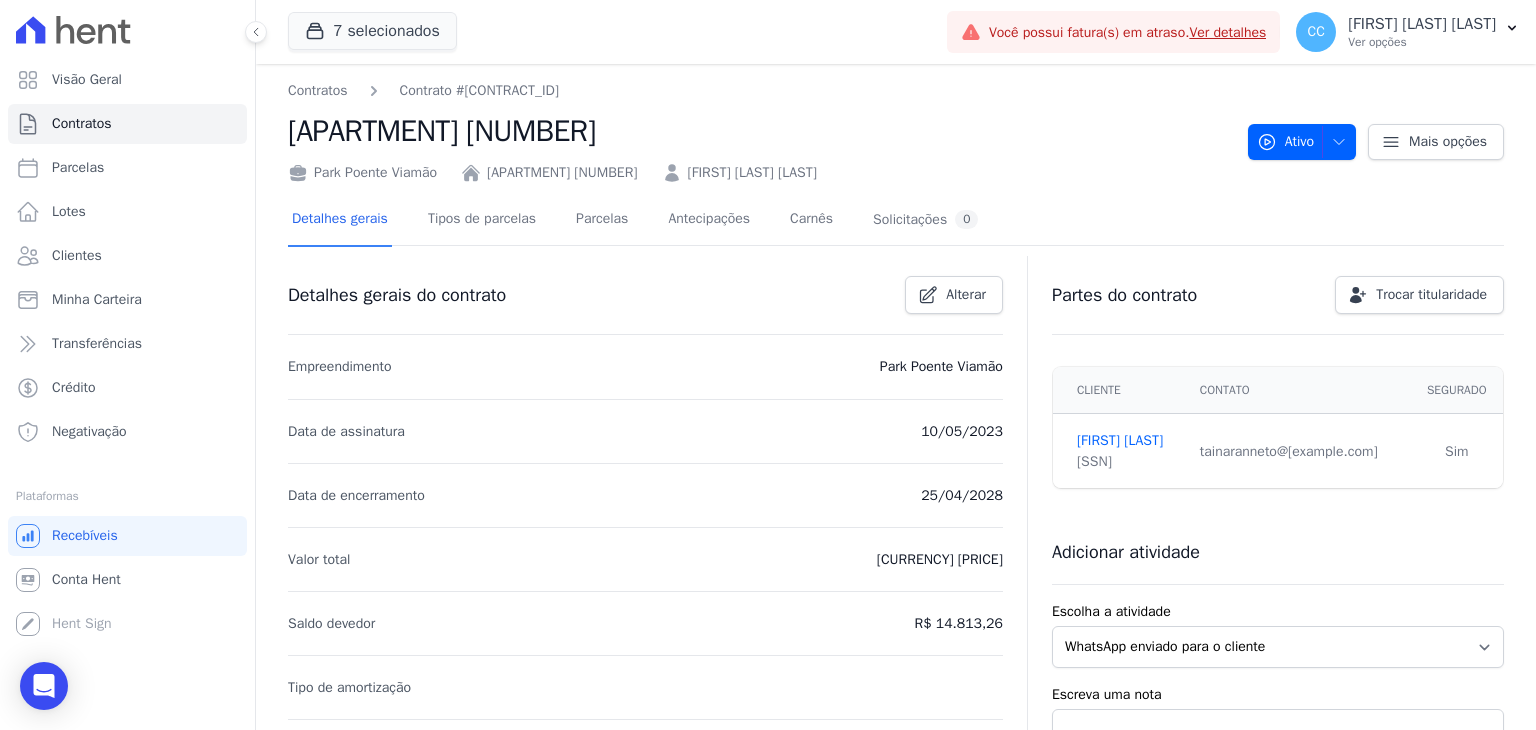 click on "Detalhes gerais
Tipos de parcelas
Parcelas
Antecipações
Carnês
Solicitações
0" at bounding box center (635, 220) 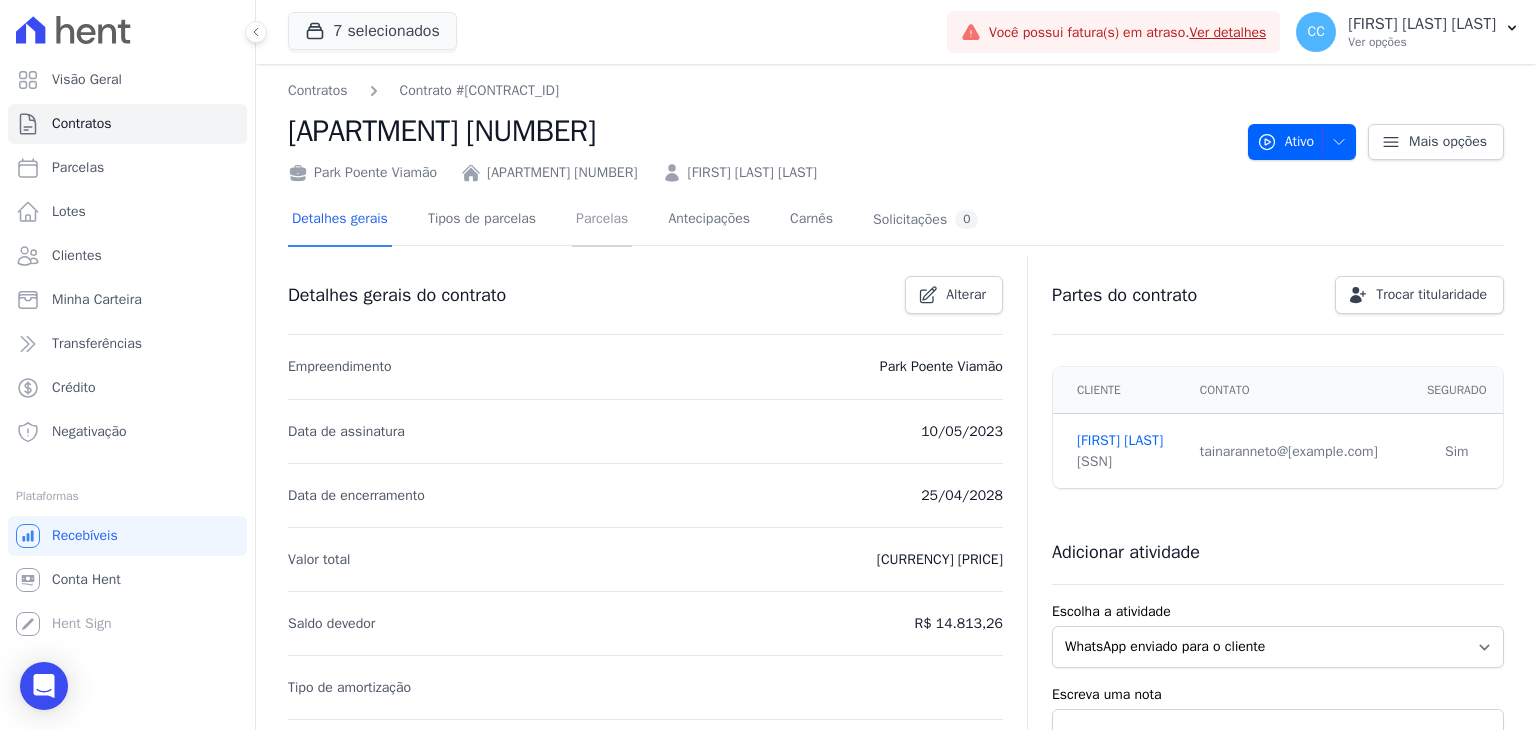 click on "Parcelas" at bounding box center [602, 220] 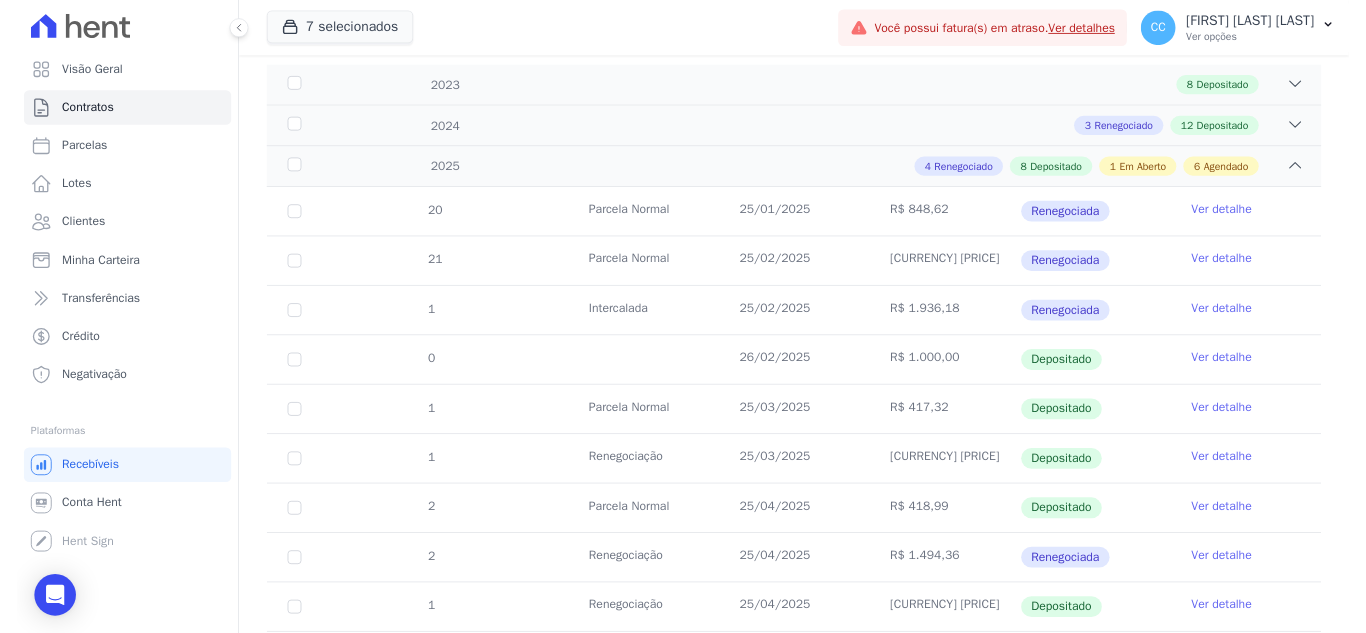 scroll, scrollTop: 0, scrollLeft: 0, axis: both 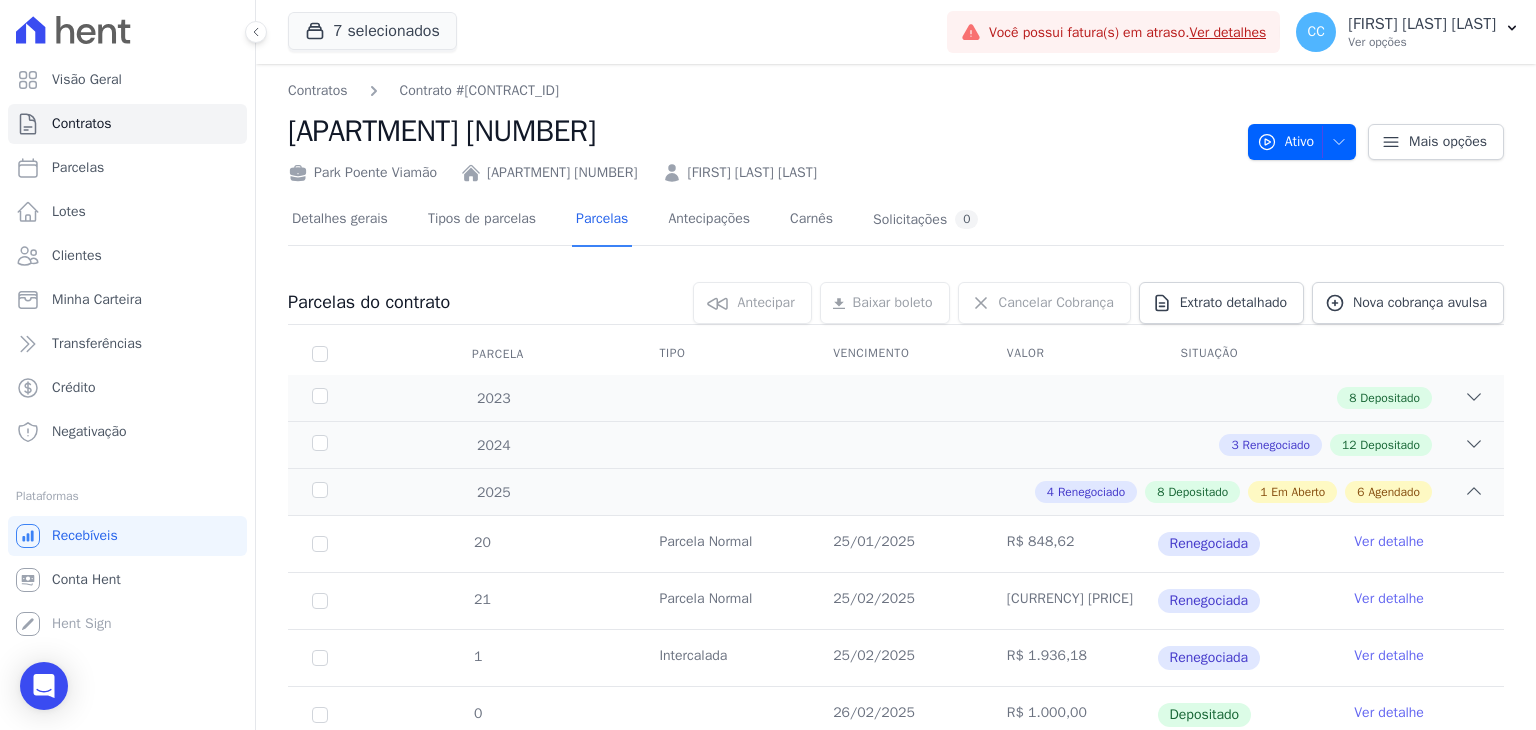 drag, startPoint x: 636, startPoint y: 499, endPoint x: 636, endPoint y: 568, distance: 69 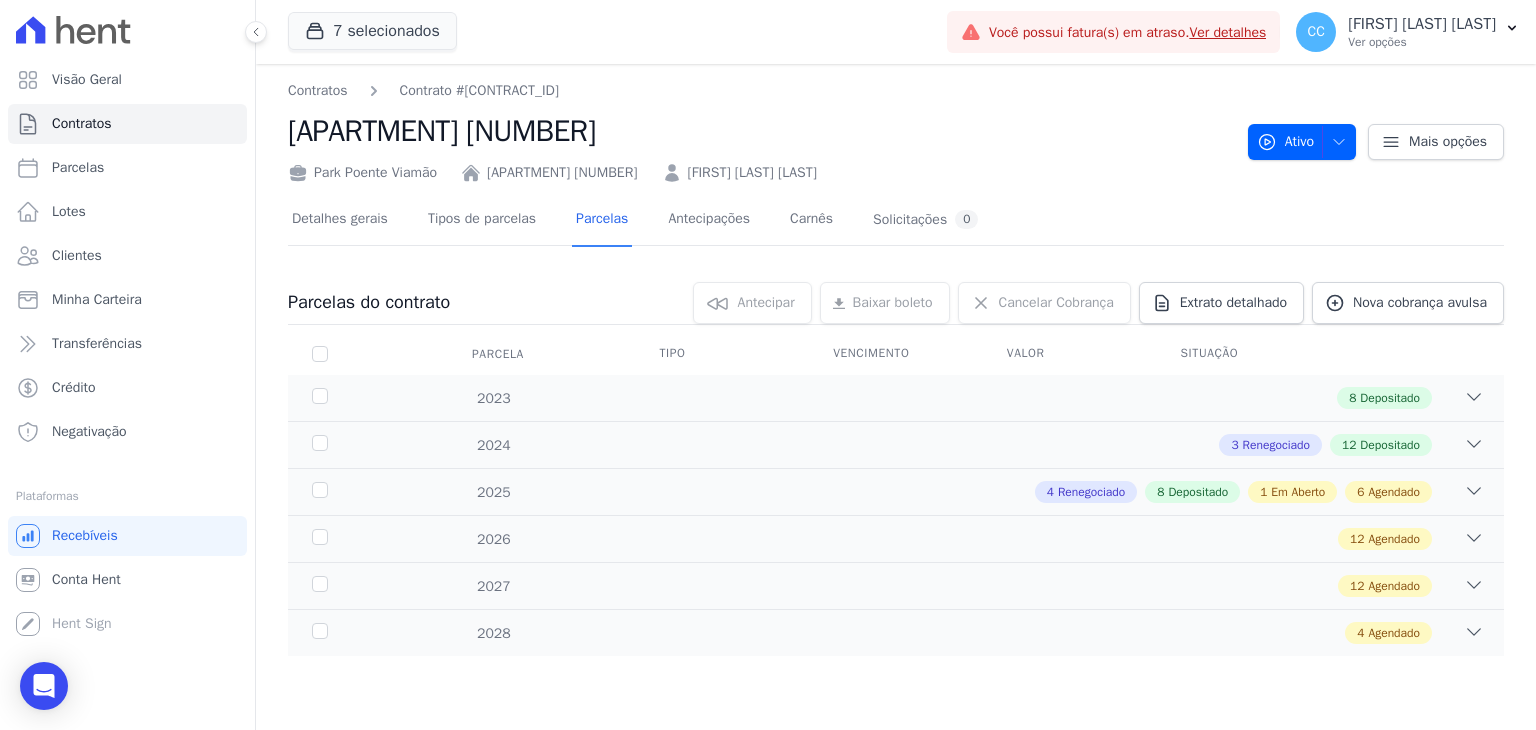 click 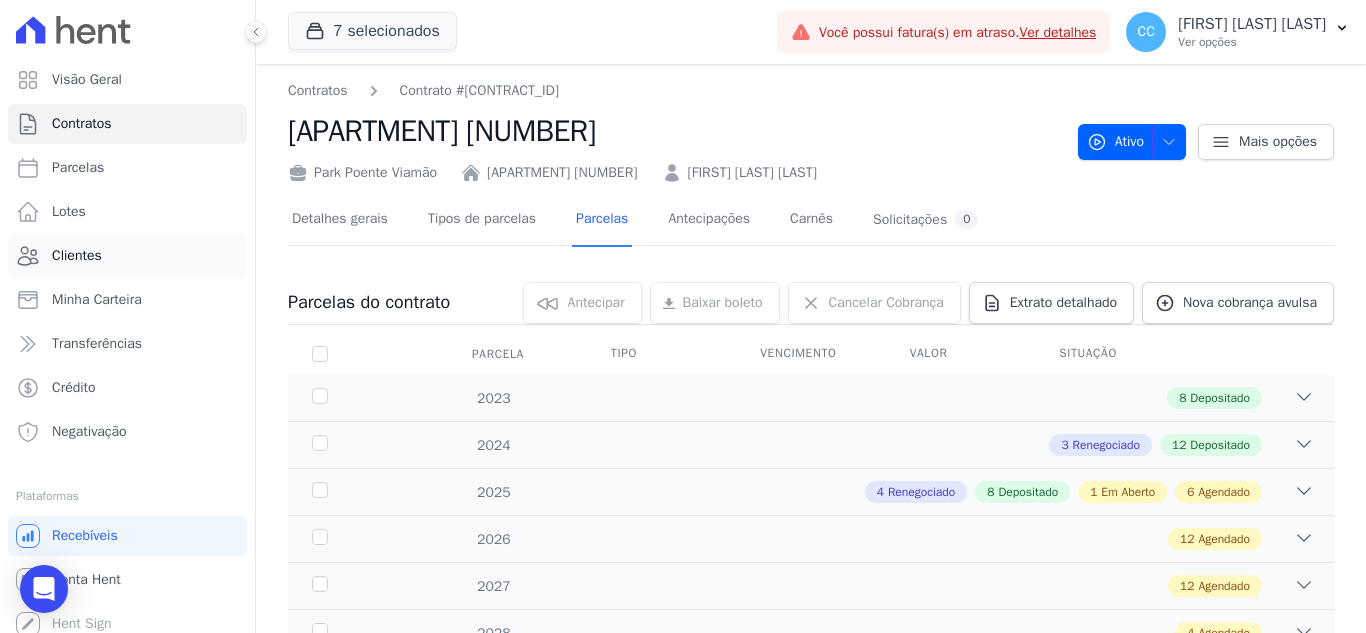 click on "Clientes" at bounding box center [127, 256] 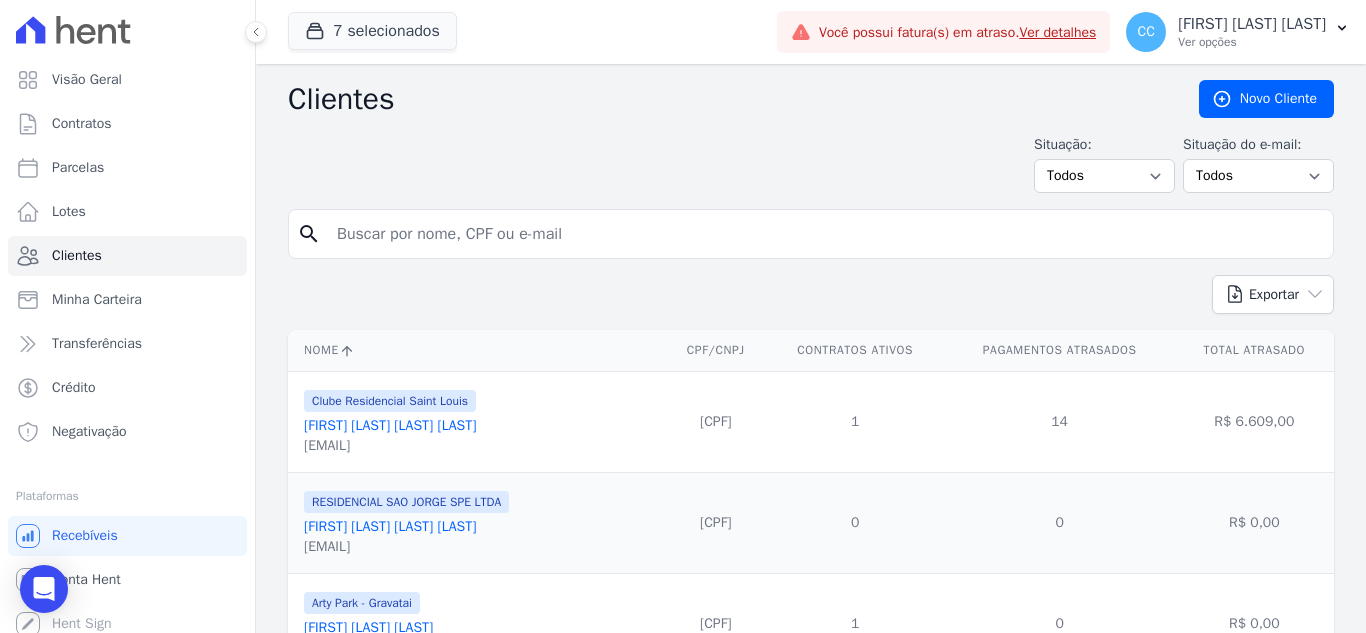 click at bounding box center (825, 234) 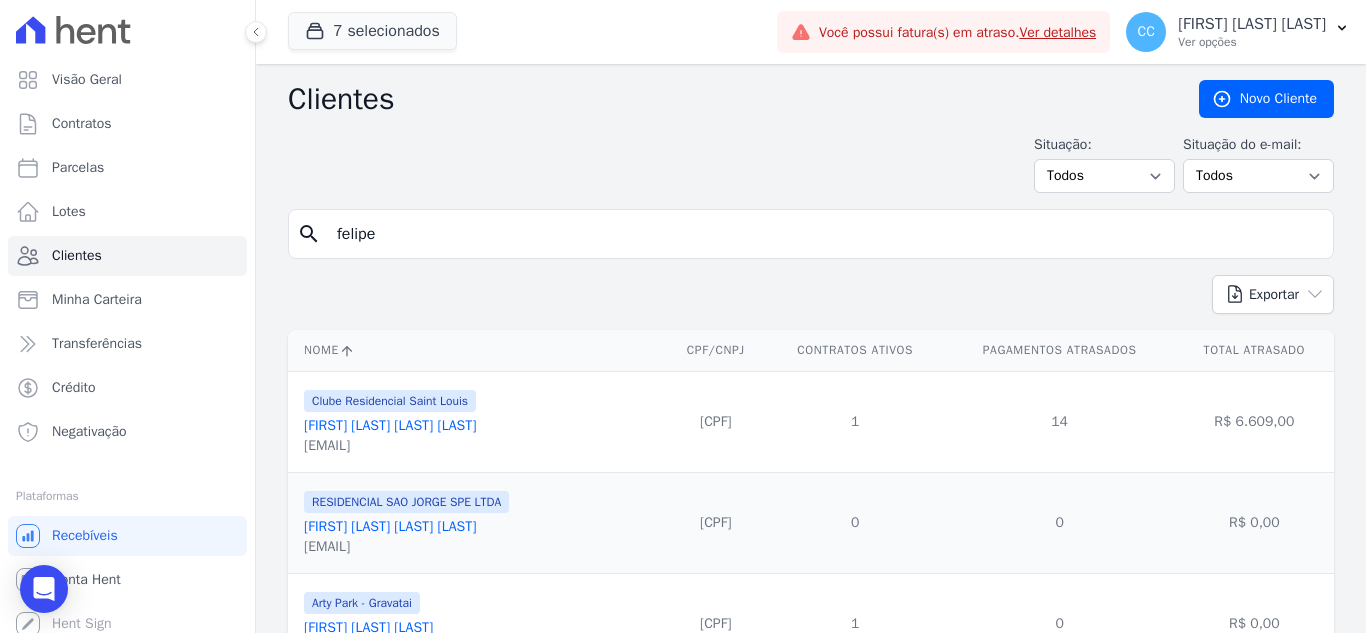 type on "felipe" 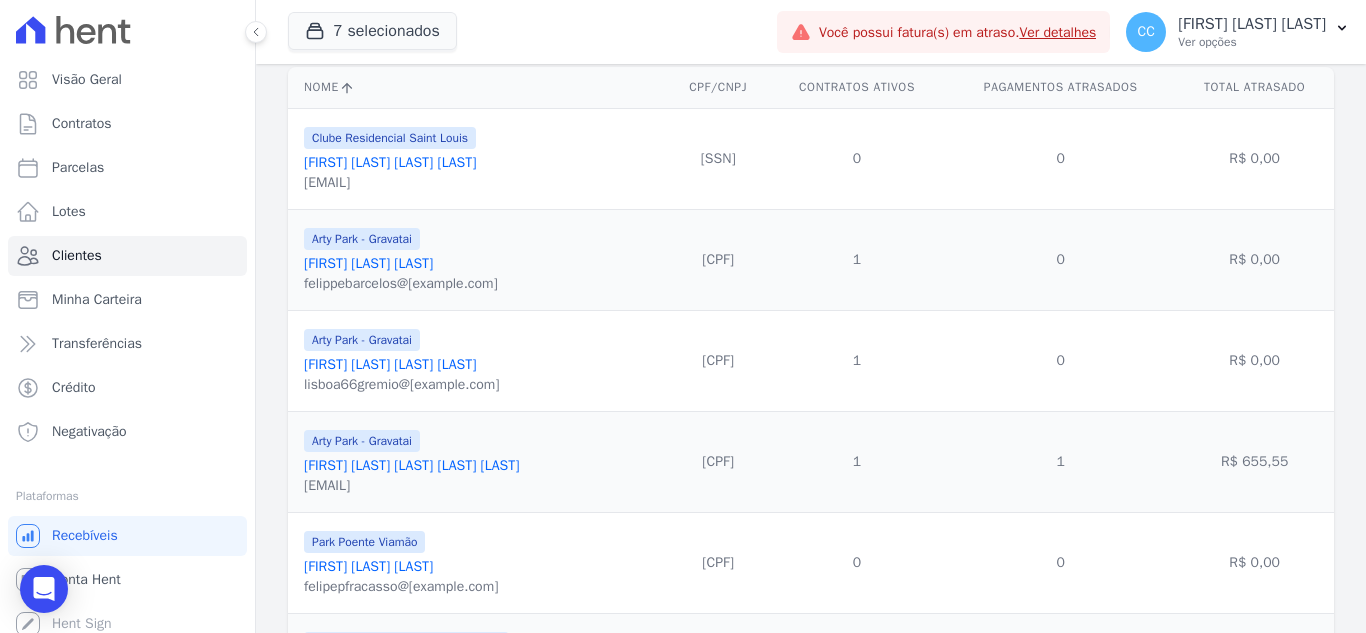 scroll, scrollTop: 300, scrollLeft: 0, axis: vertical 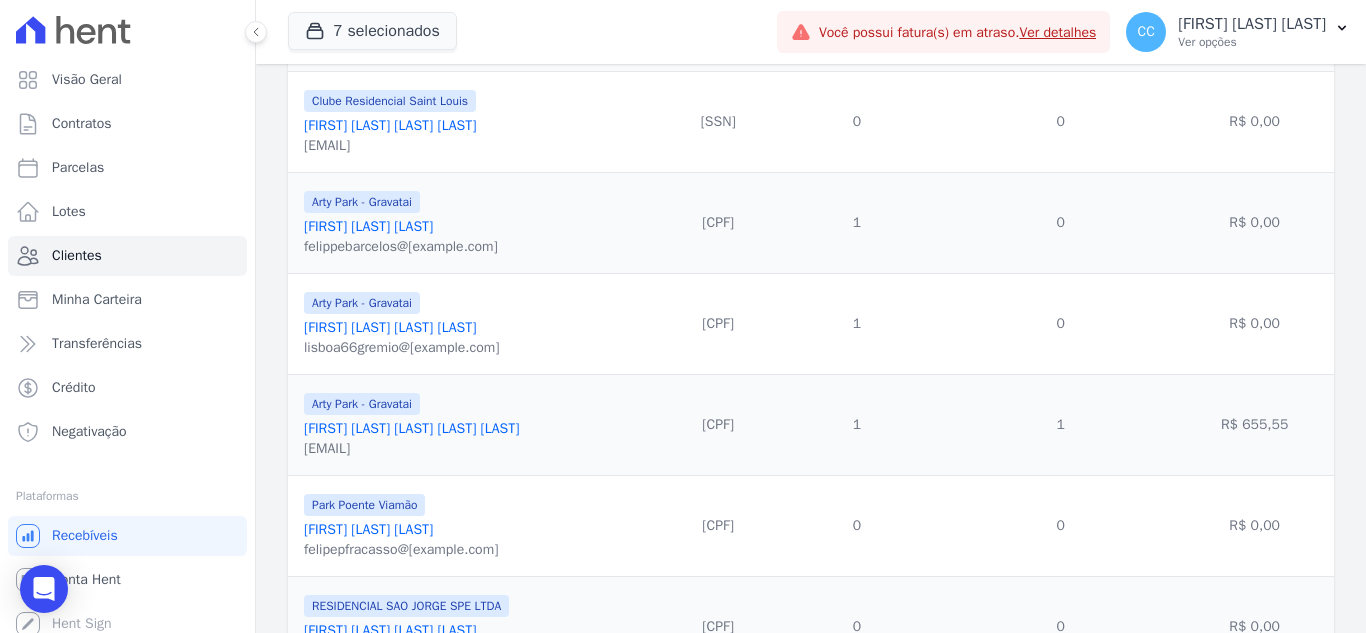 click on "[FIRST] [LAST] [LAST] [LAST] [LAST]" at bounding box center (411, 428) 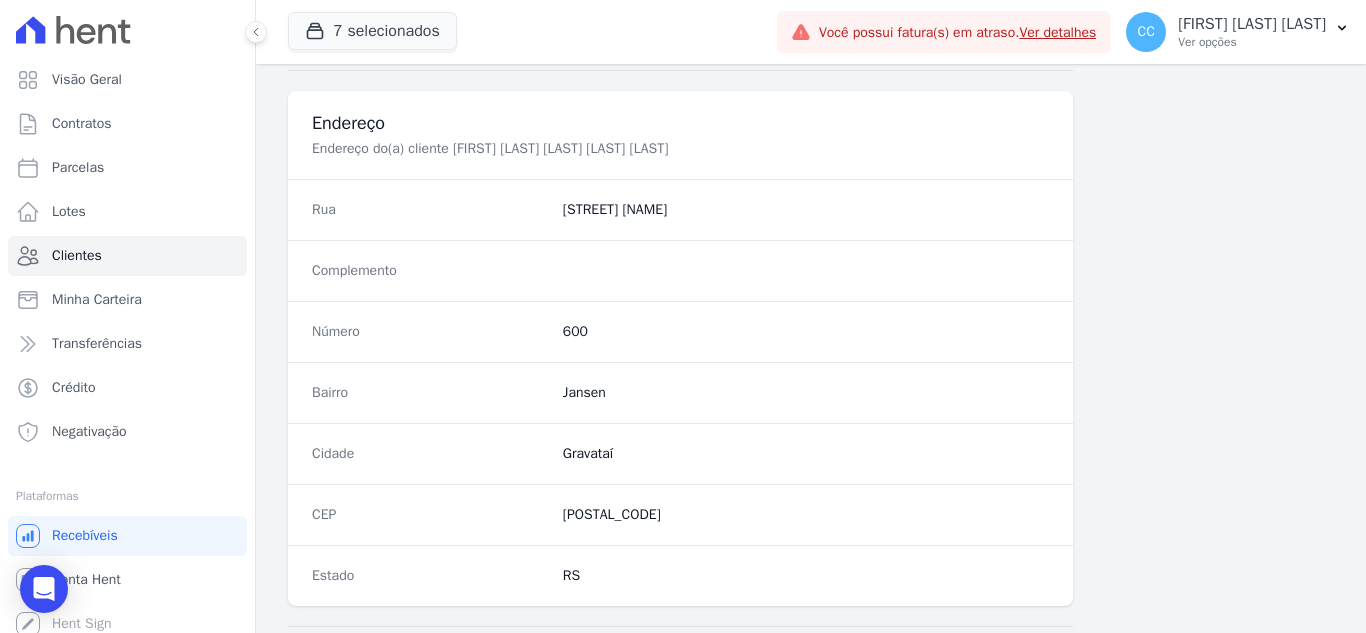 scroll, scrollTop: 1238, scrollLeft: 0, axis: vertical 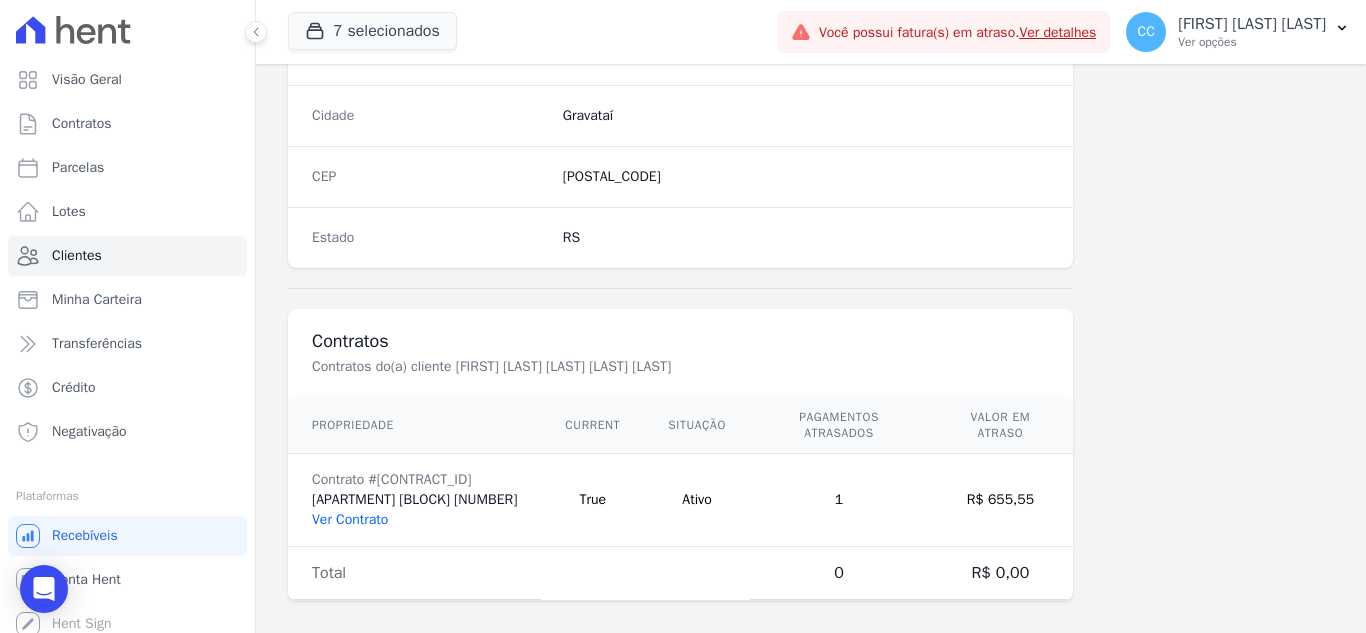 click on "Ver Contrato" at bounding box center (350, 519) 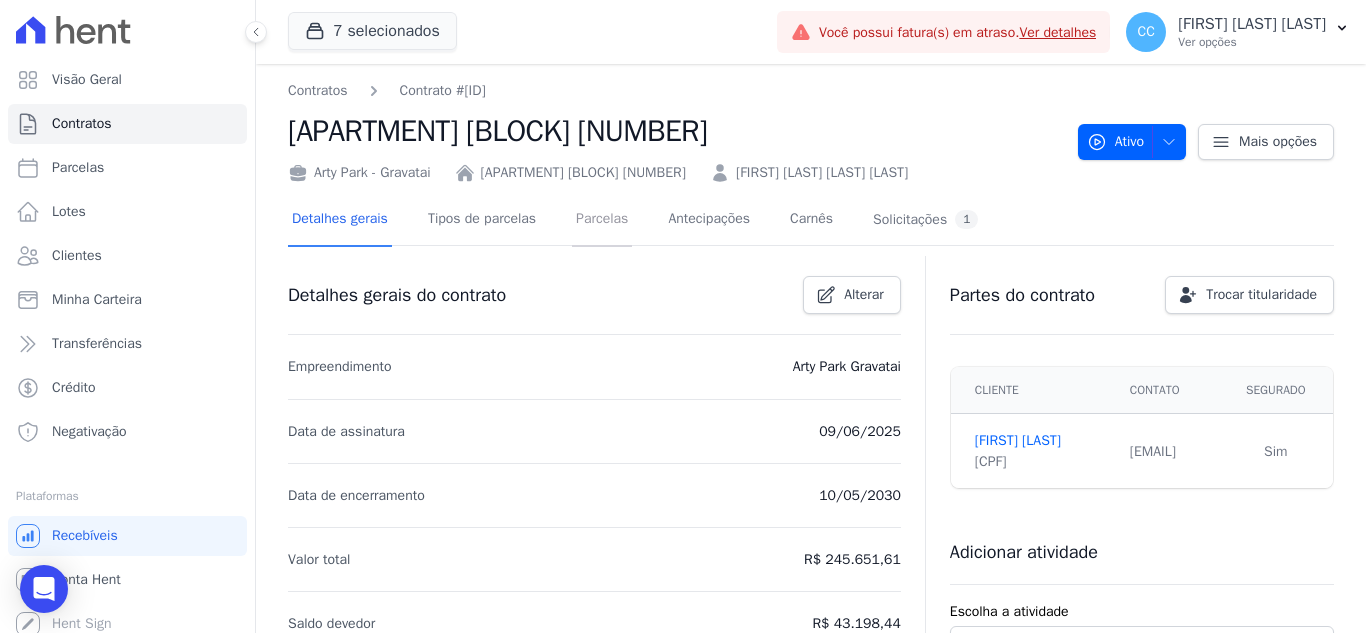 click on "Parcelas" at bounding box center (602, 220) 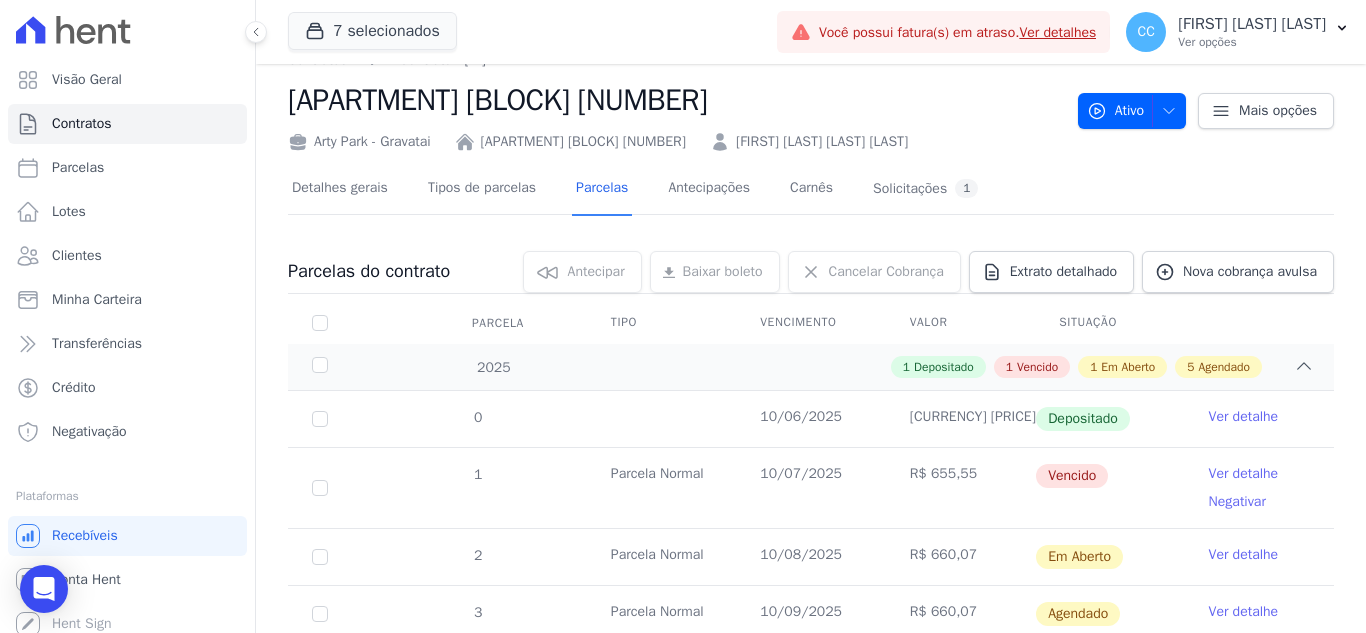scroll, scrollTop: 0, scrollLeft: 0, axis: both 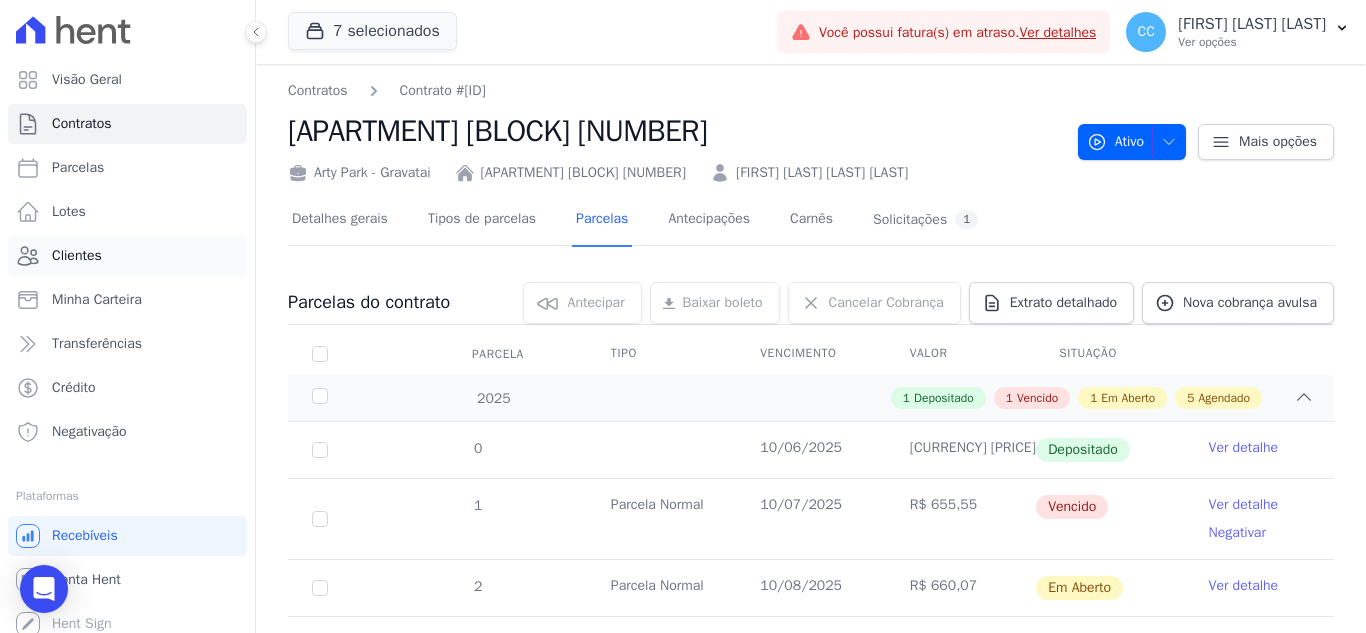 click on "Clientes" at bounding box center [77, 256] 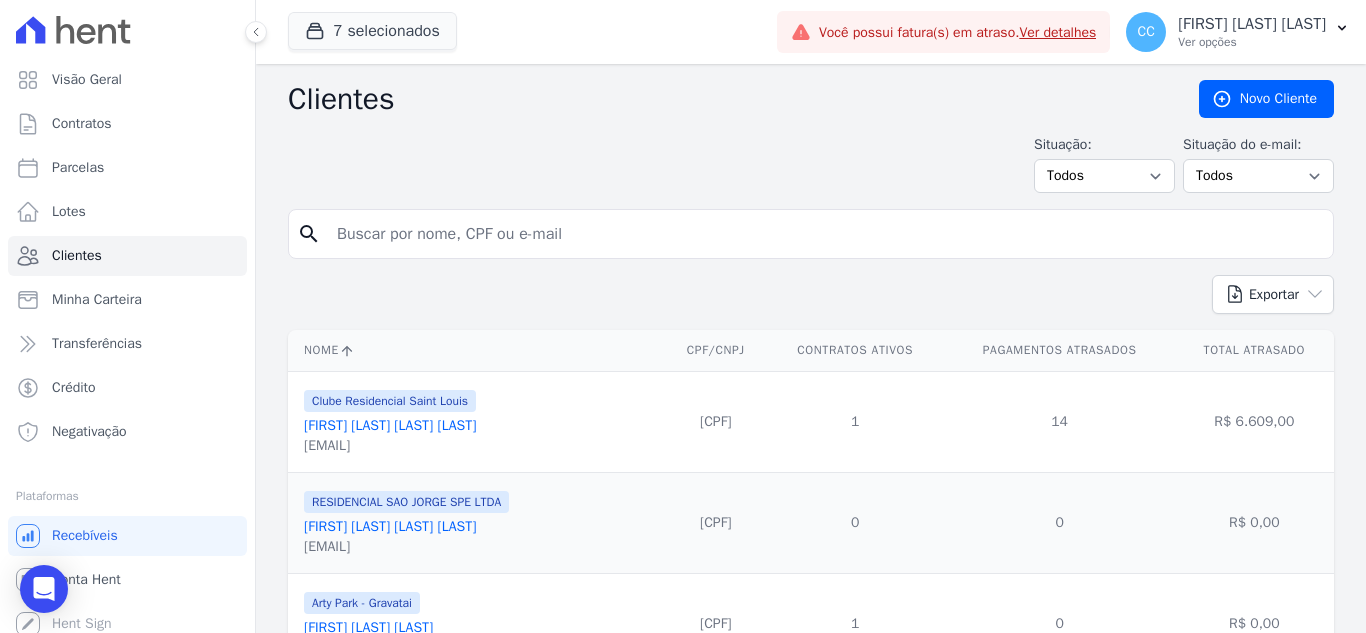 click at bounding box center (825, 234) 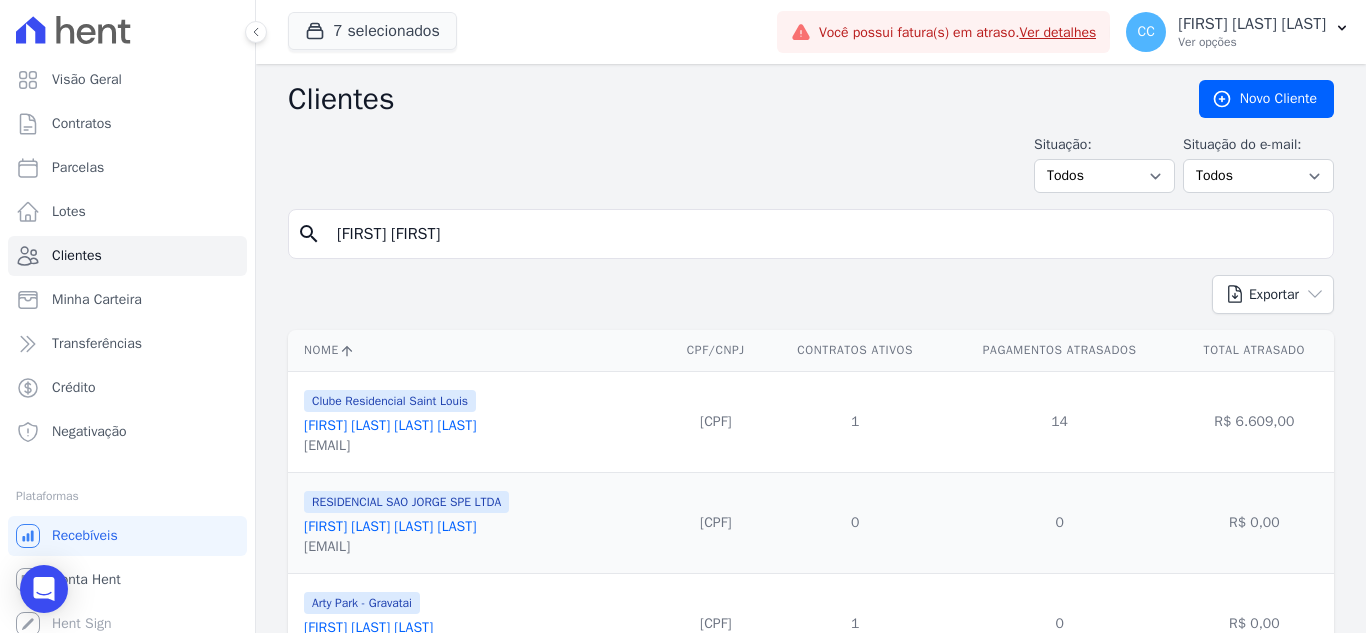 type on "[FIRST] [FIRST]" 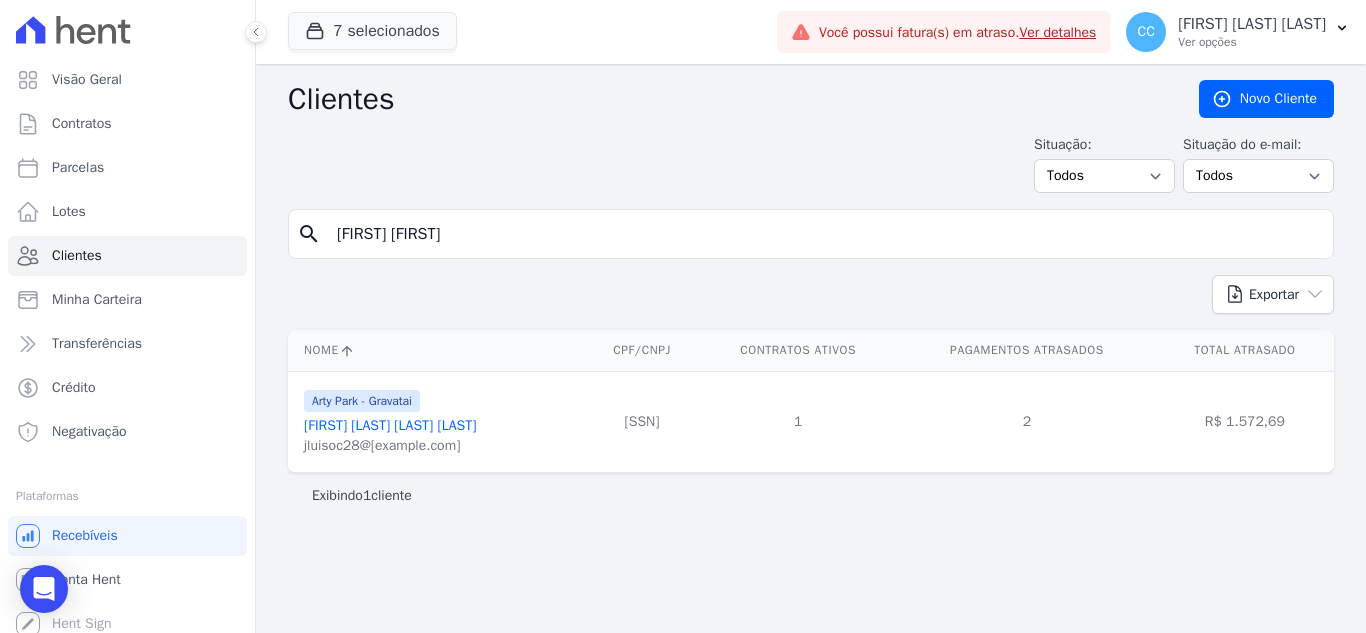 click on "[FIRST] [LAST] [LAST] [LAST]" at bounding box center [390, 425] 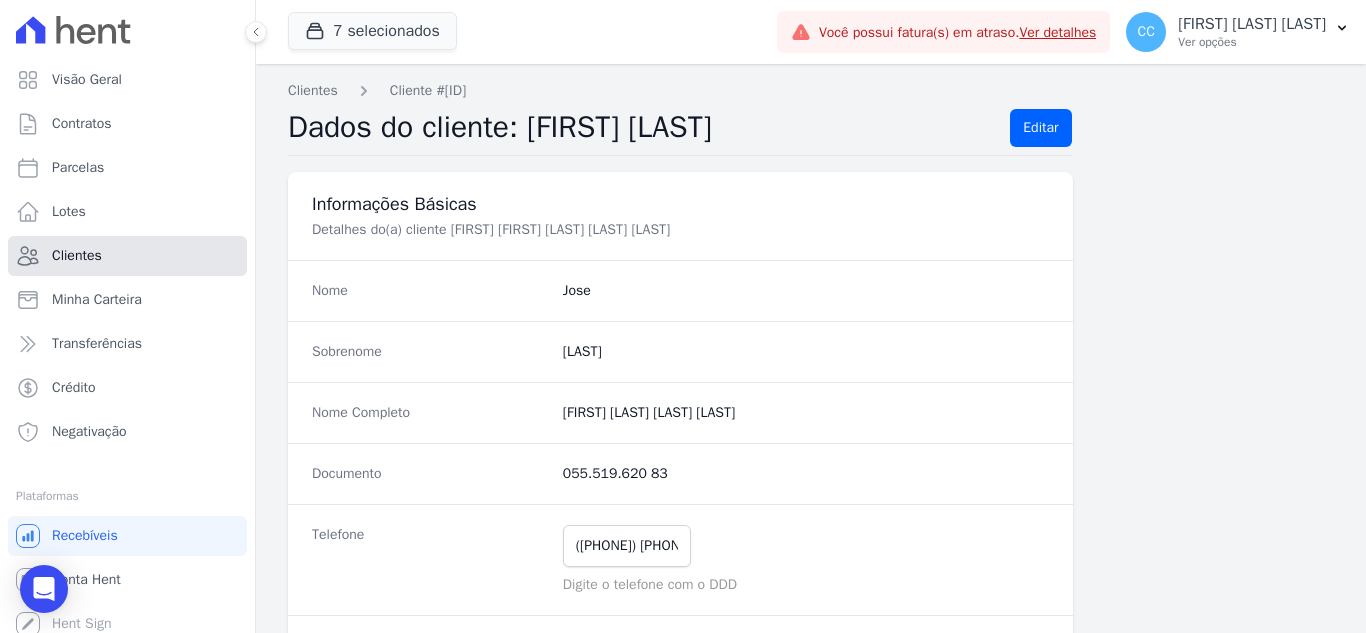 click on "Clientes" at bounding box center (127, 256) 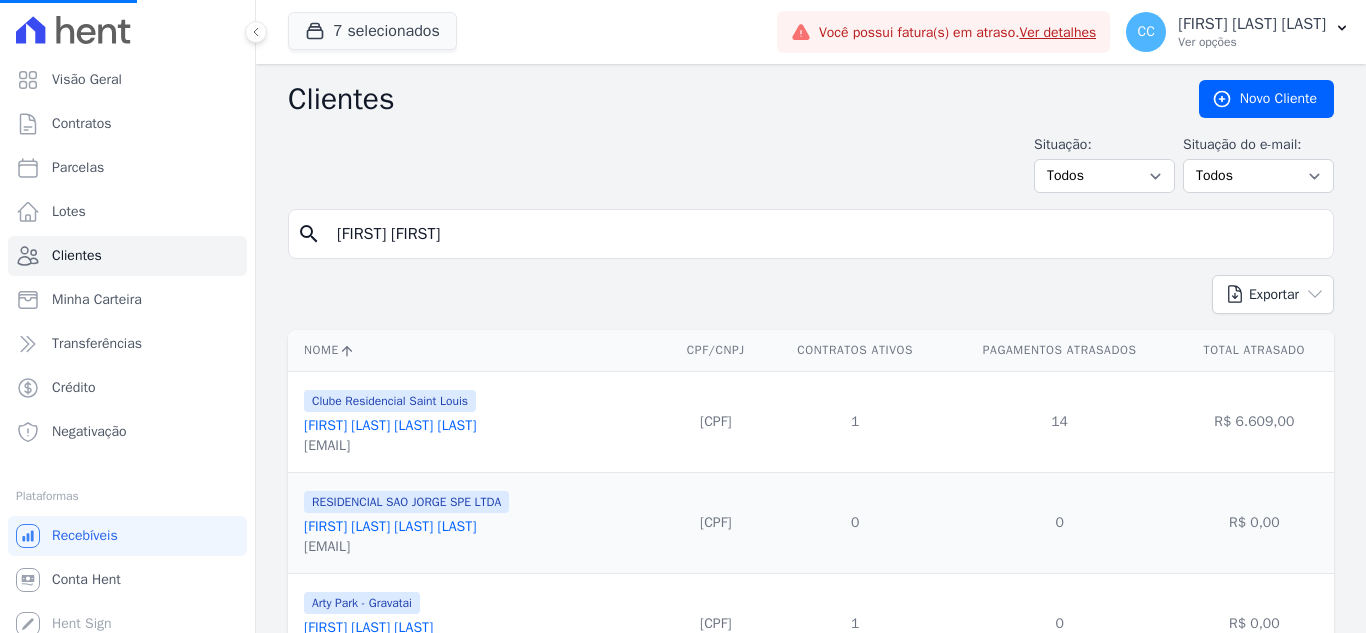 drag, startPoint x: 641, startPoint y: 234, endPoint x: 625, endPoint y: 233, distance: 16.03122 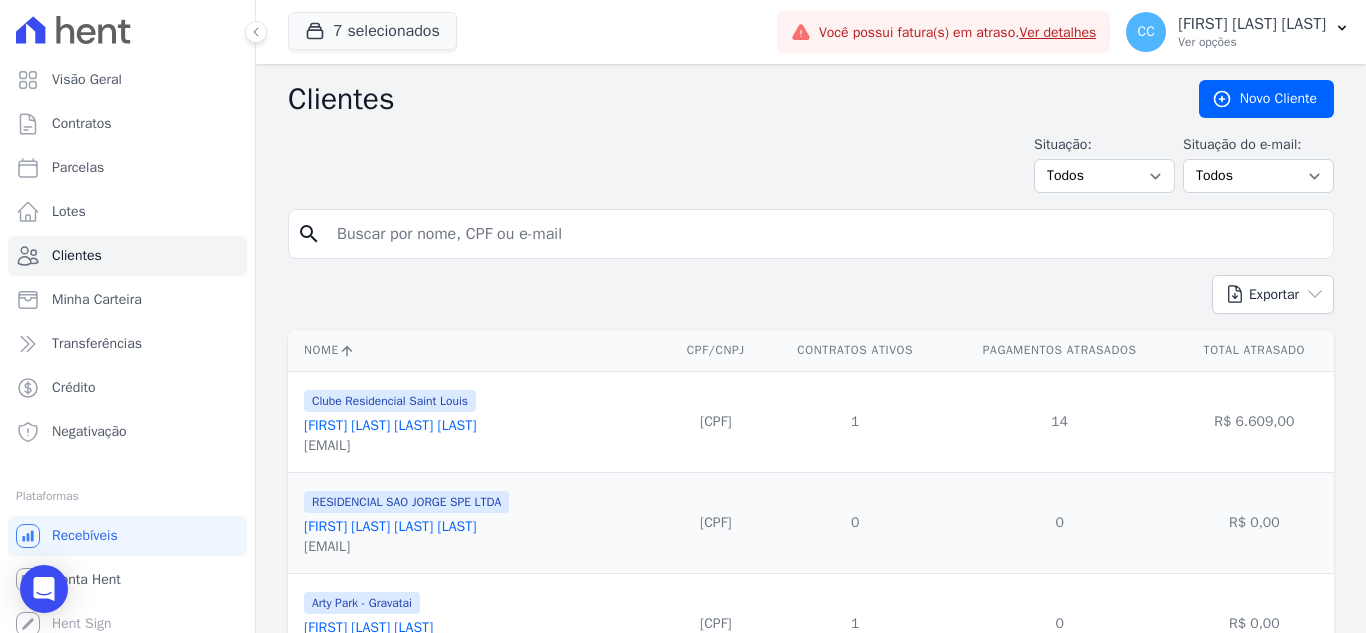click on "Clientes
Novo Cliente
Situação:
Todos
Adimplentes
Inadimplentes
Situação do e-mail:
Todos
Confirmado
Não confirmado
search
Exportar
PDF
CSV
Dimob 2024
Nome
CPF/CNPJ
Contratos Ativos
Pagamentos Atrasados
Total Atrasado" at bounding box center [811, 1524] 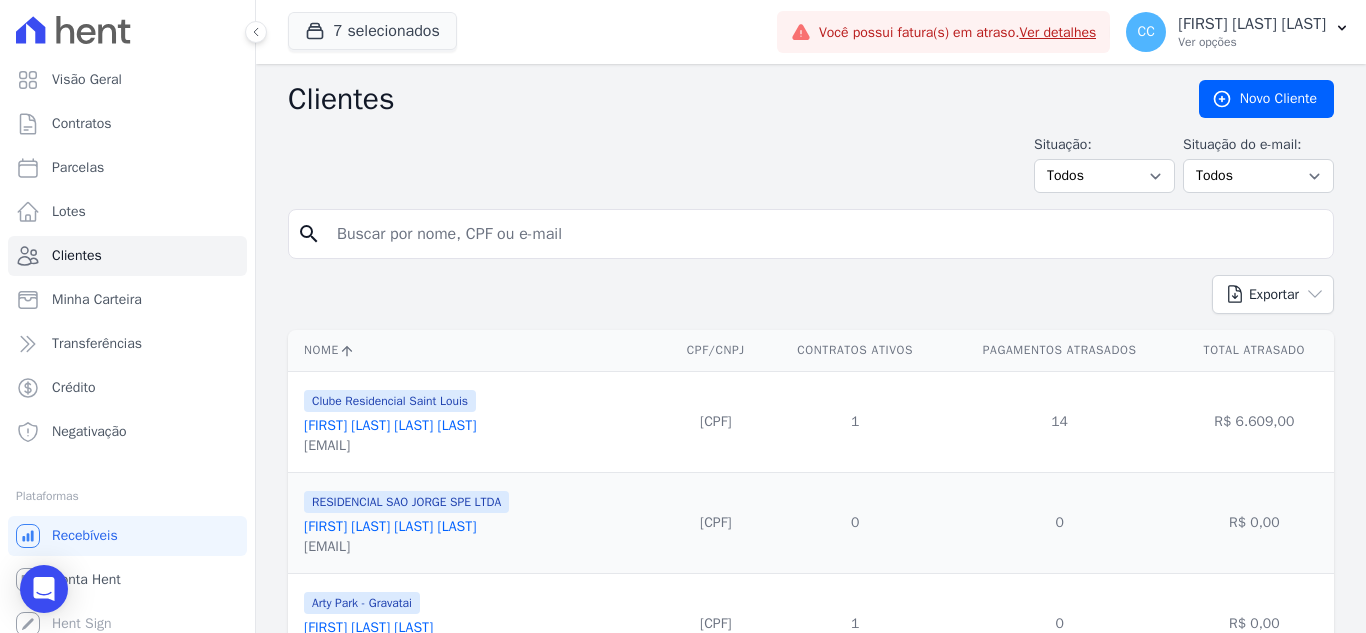 click at bounding box center [825, 234] 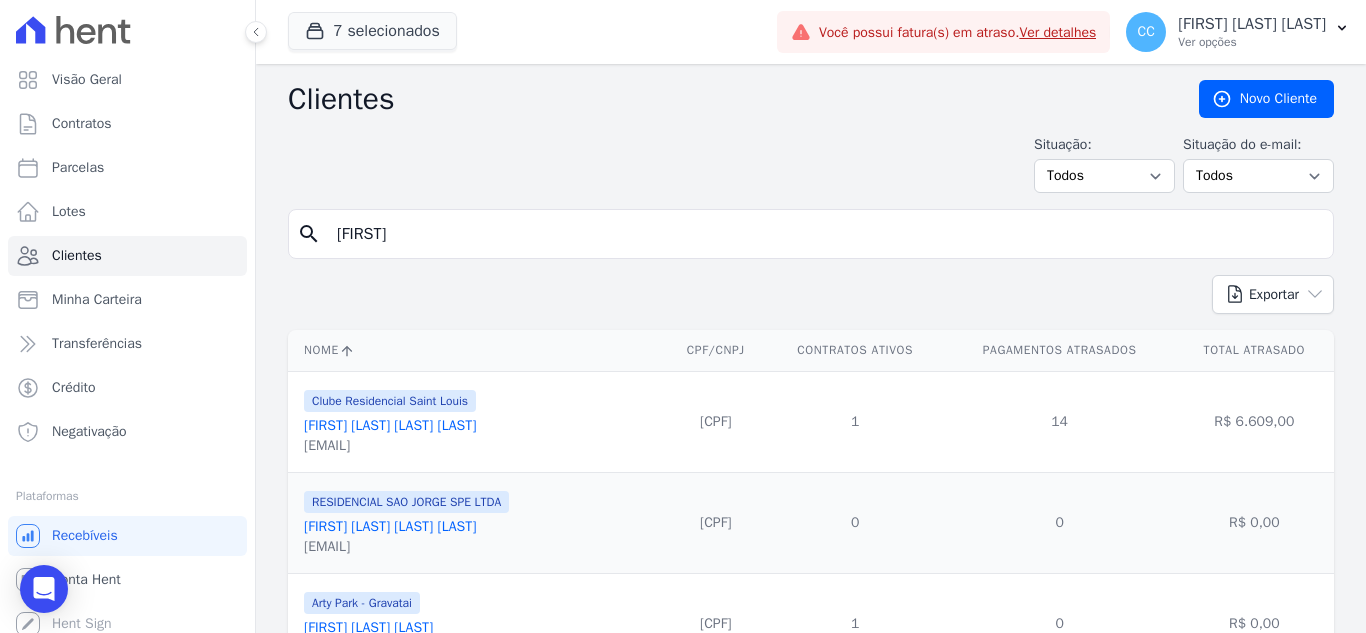 type on "[FIRST]" 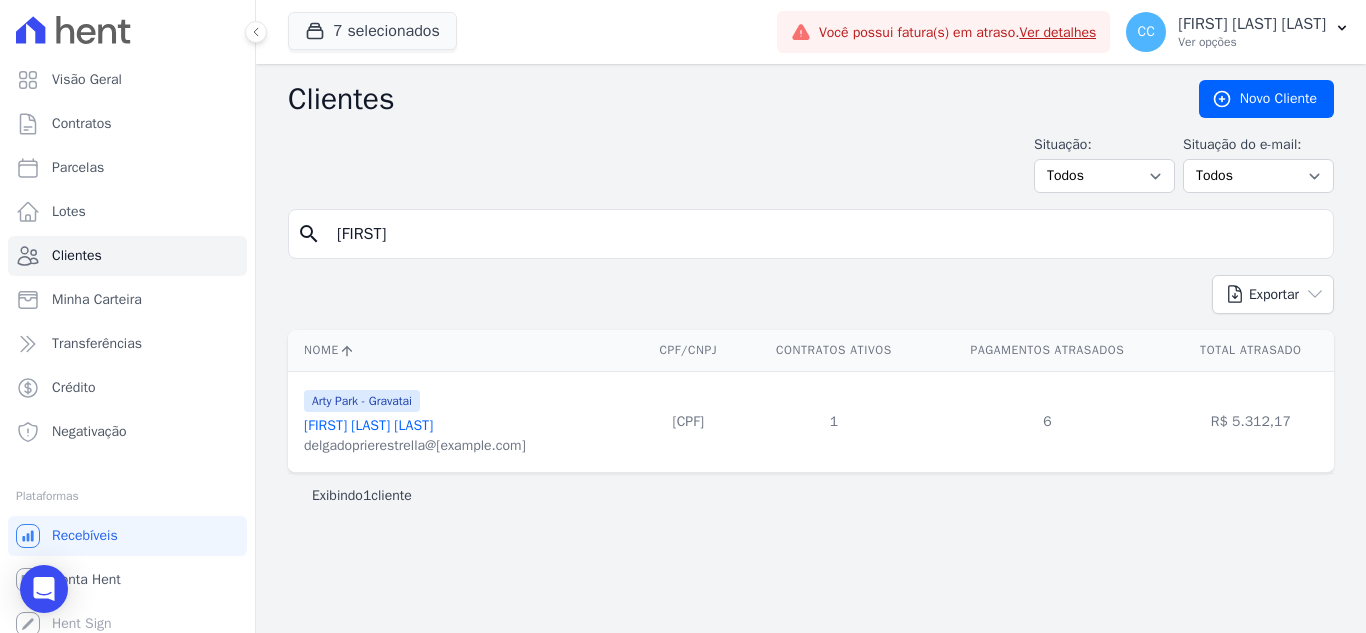 click on "[FIRST] [LAST] [LAST]" at bounding box center (368, 425) 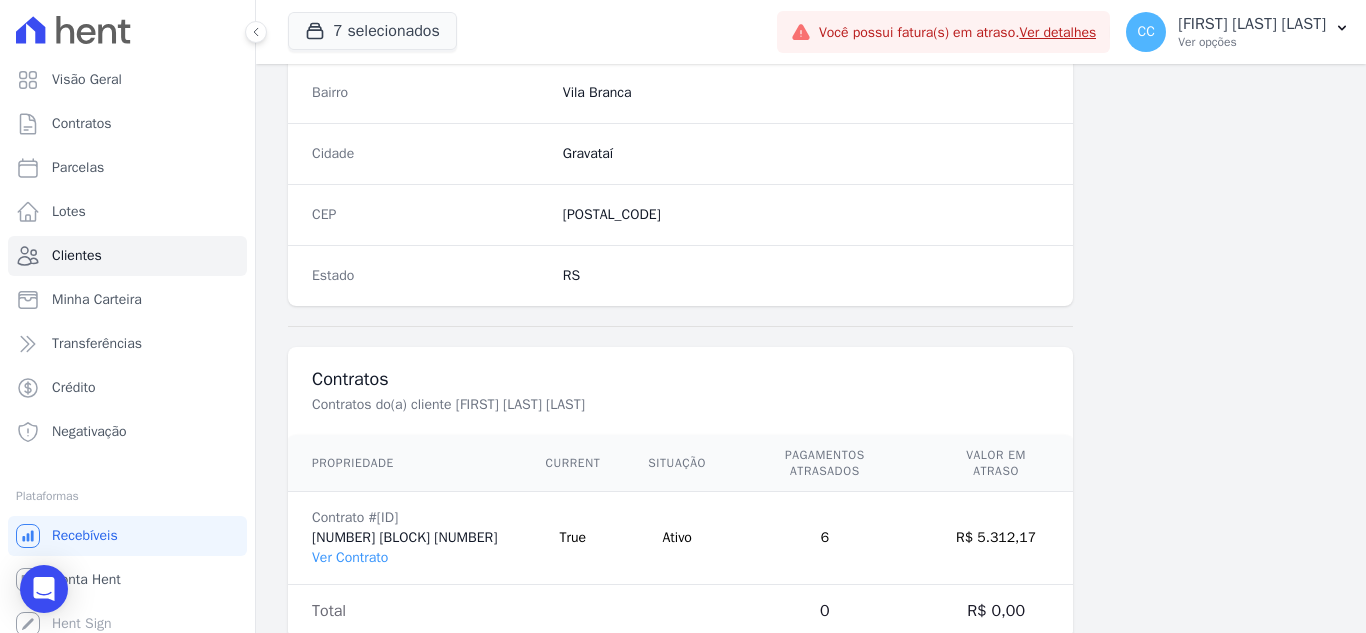 scroll, scrollTop: 1238, scrollLeft: 0, axis: vertical 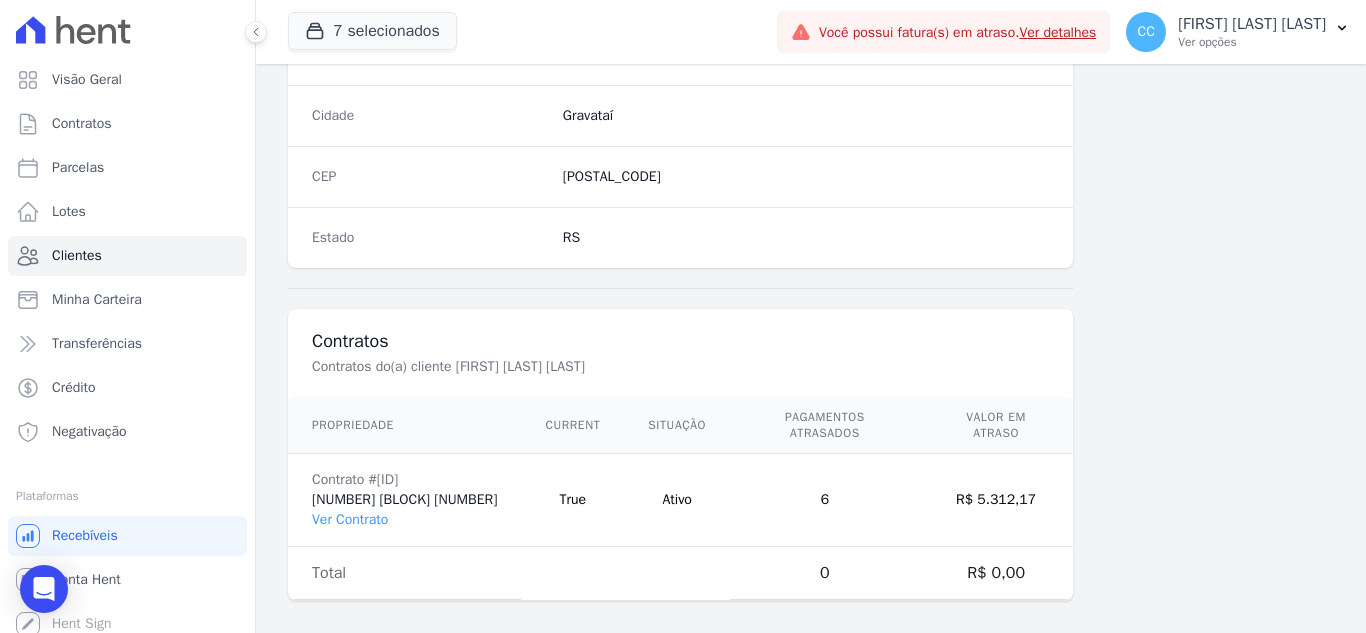 click on "Contrato #[ID]
[NUMBER] DO BLOCO [NUMBER]
Ver Contrato" at bounding box center (404, 500) 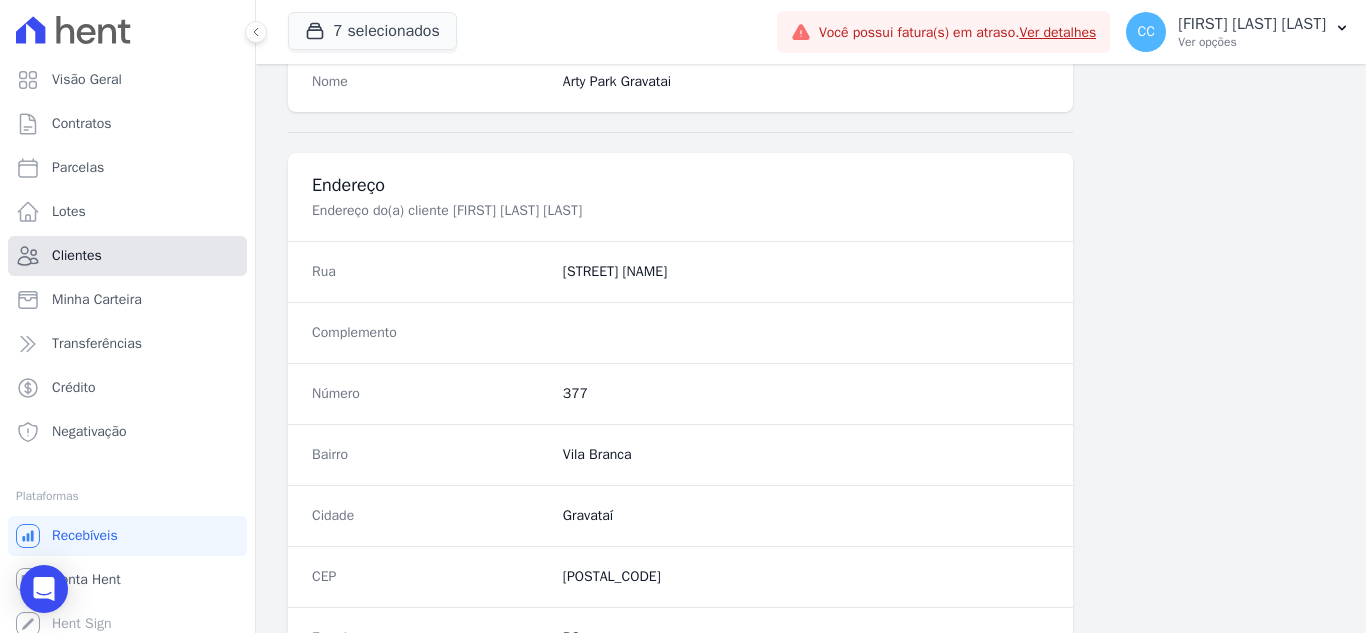 click on "Clientes" at bounding box center [127, 256] 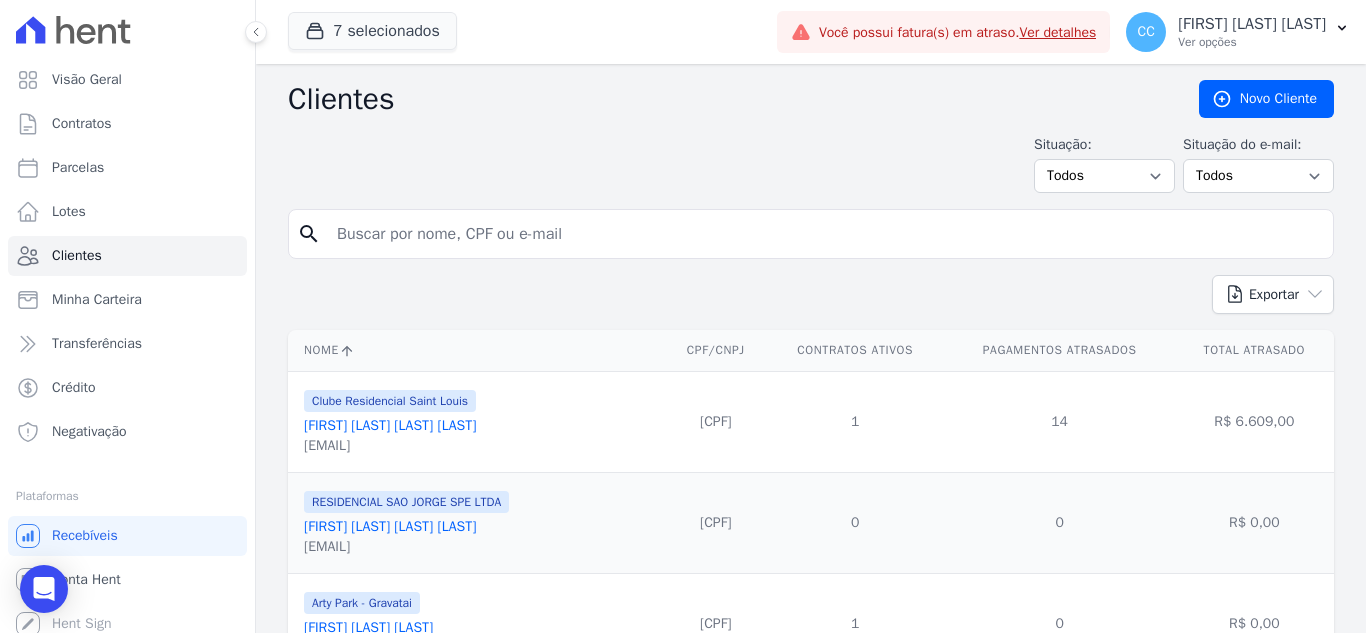 click at bounding box center (825, 234) 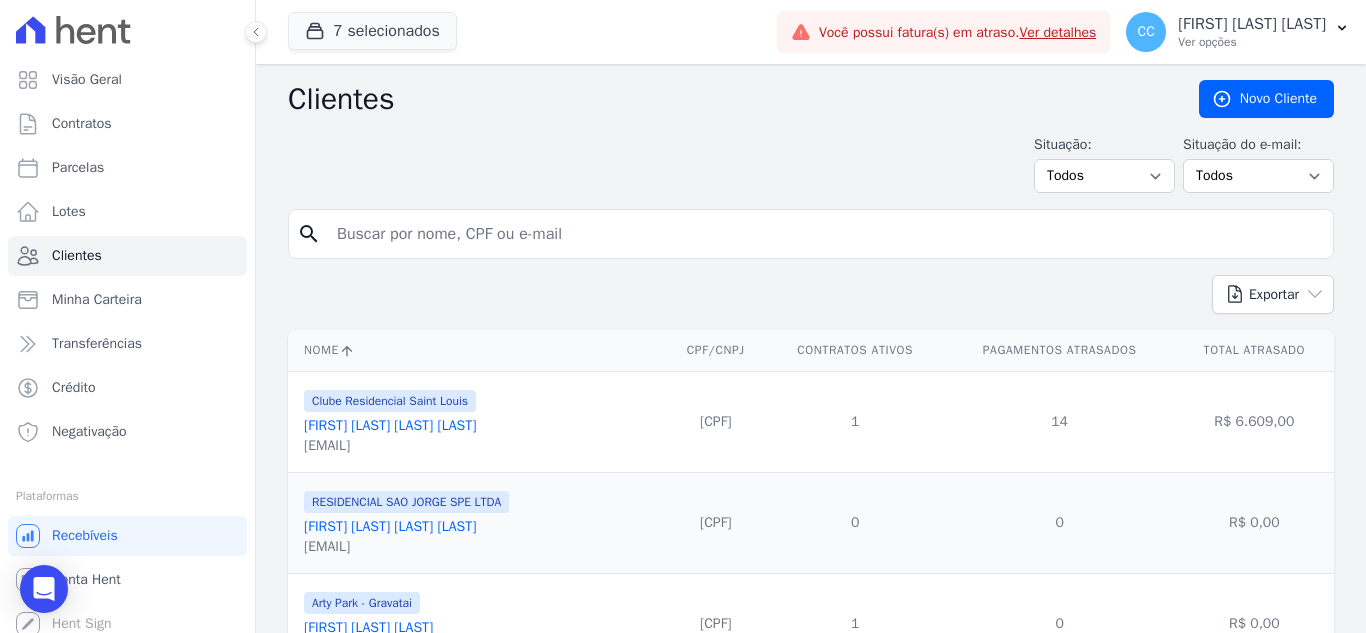 click at bounding box center (825, 234) 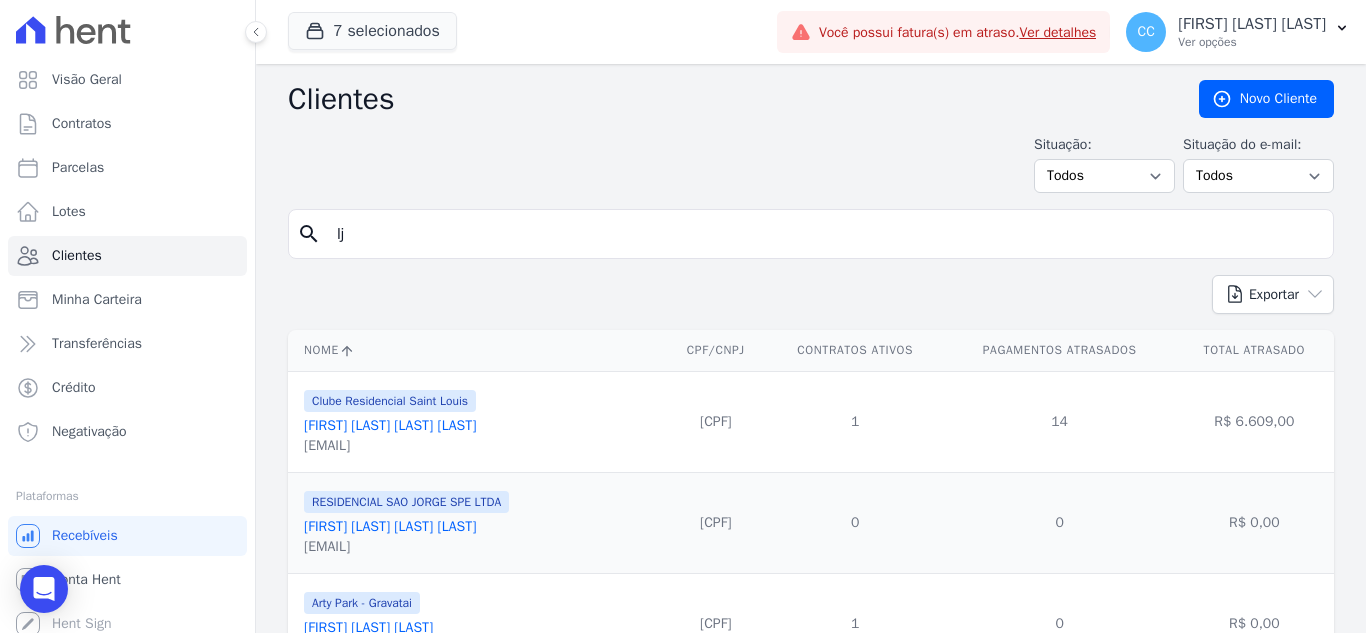 type on "l" 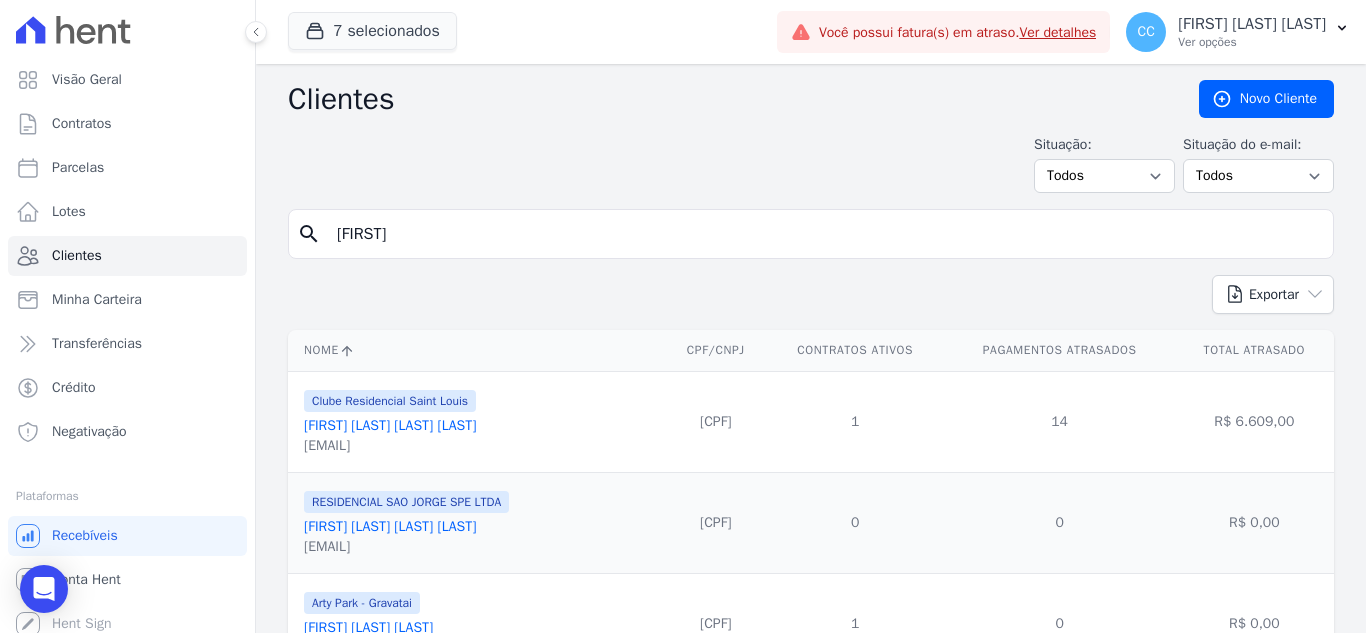 type on "[FIRST]" 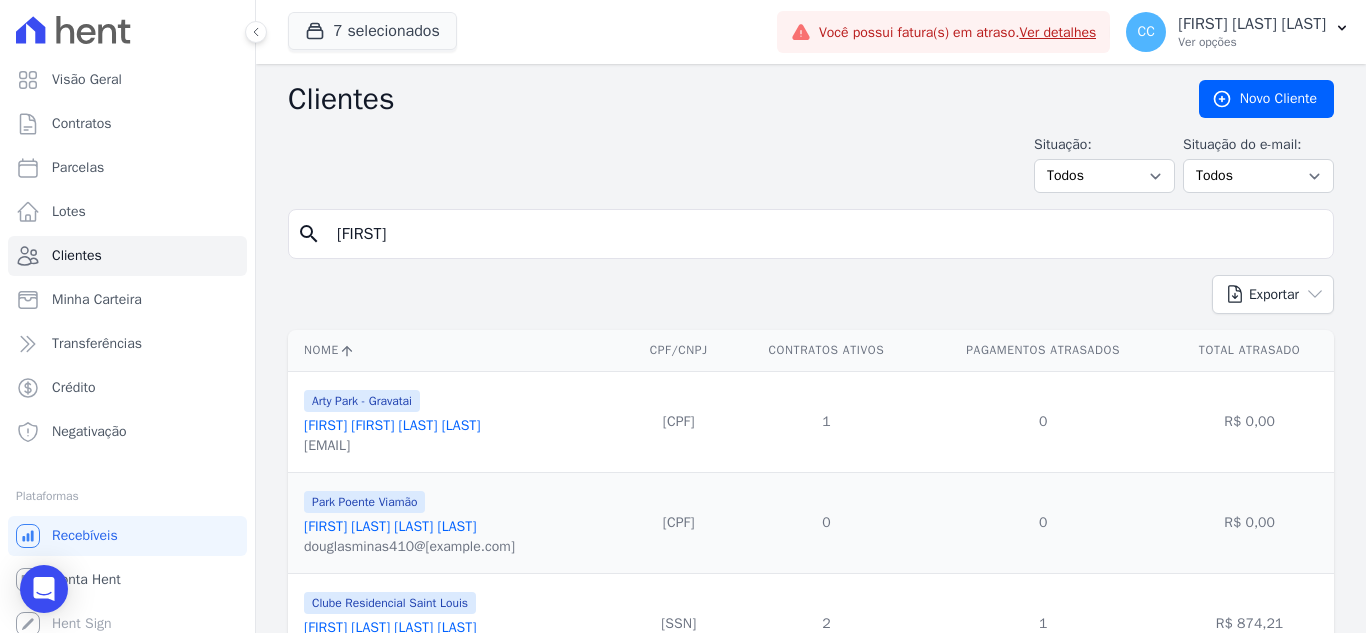 click on "[FIRST]" at bounding box center (825, 234) 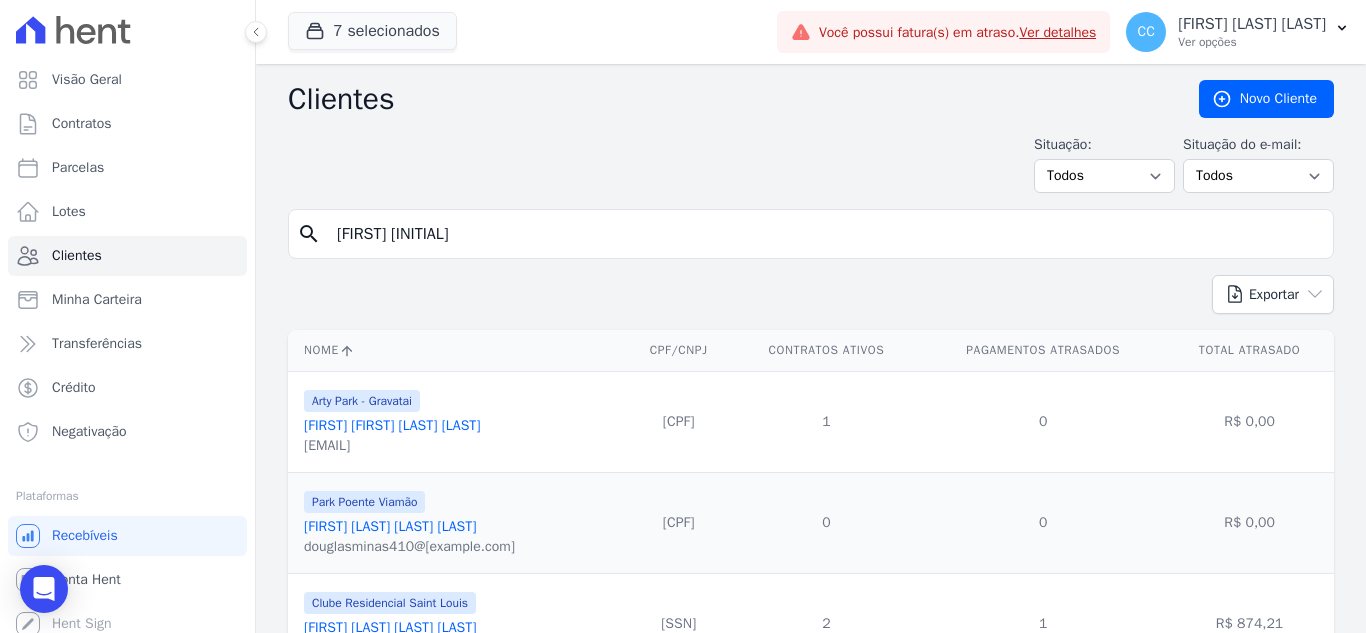 type on "[FIRST] [INITIAL]" 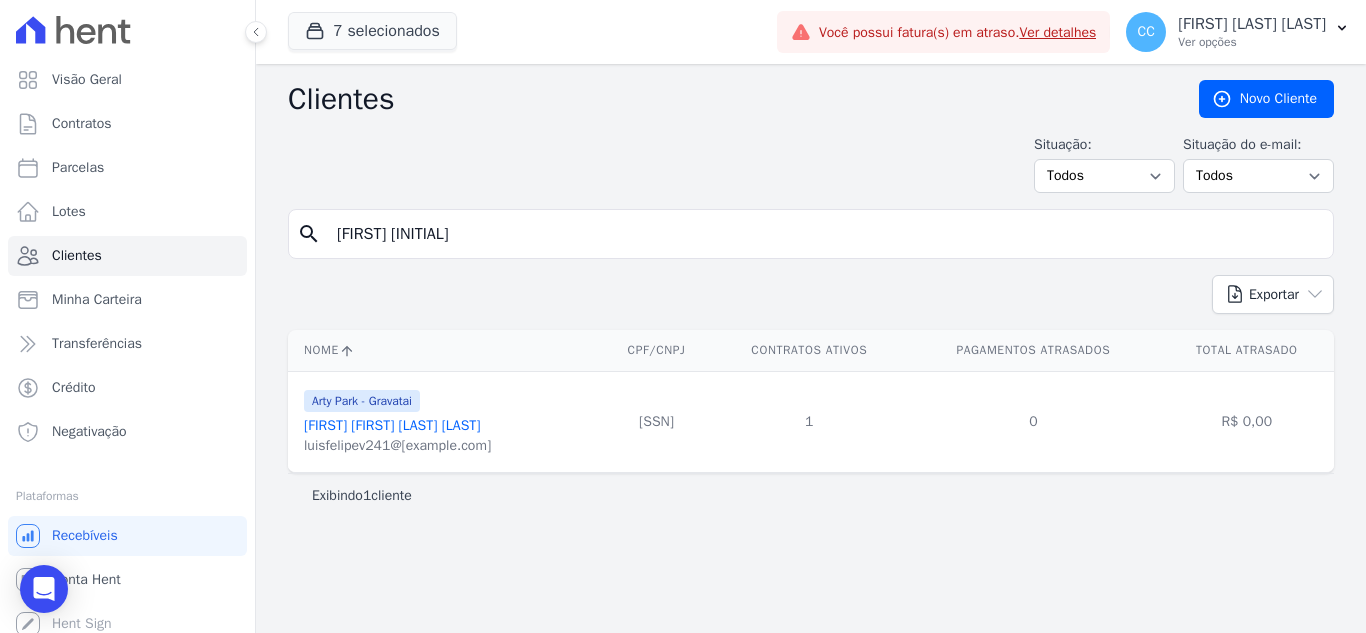 click on "[FIRST] [FIRST] [LAST] [LAST]" at bounding box center [392, 425] 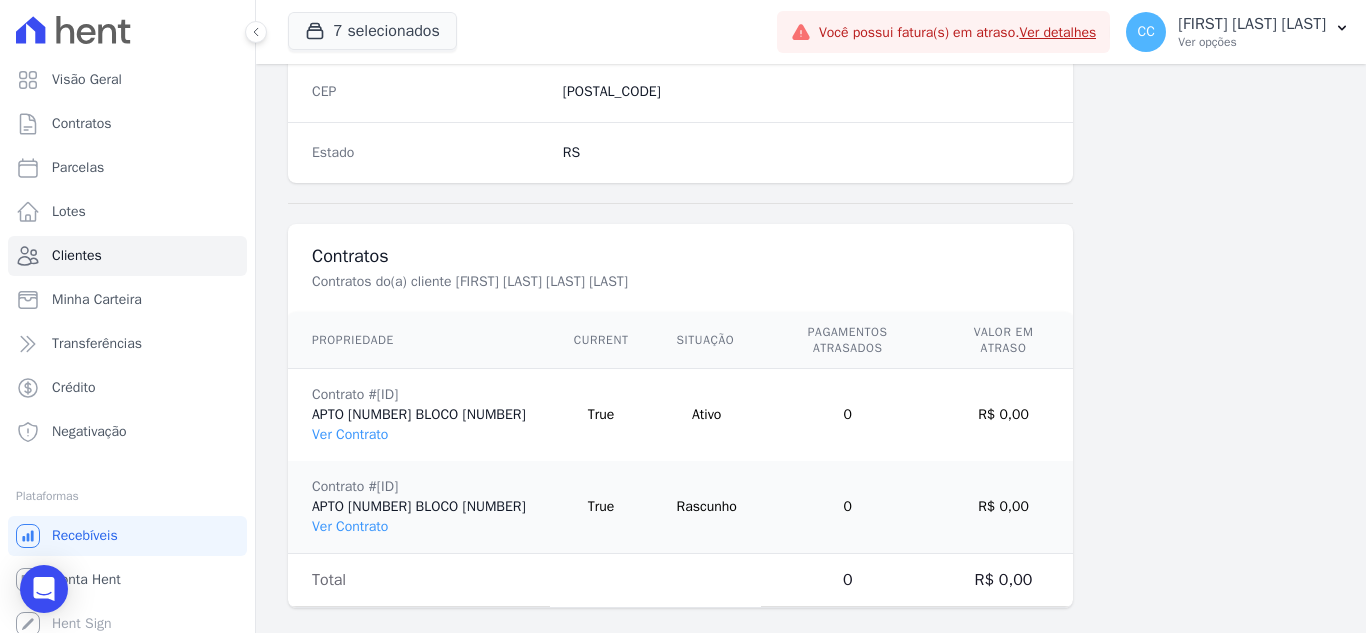 scroll, scrollTop: 1330, scrollLeft: 0, axis: vertical 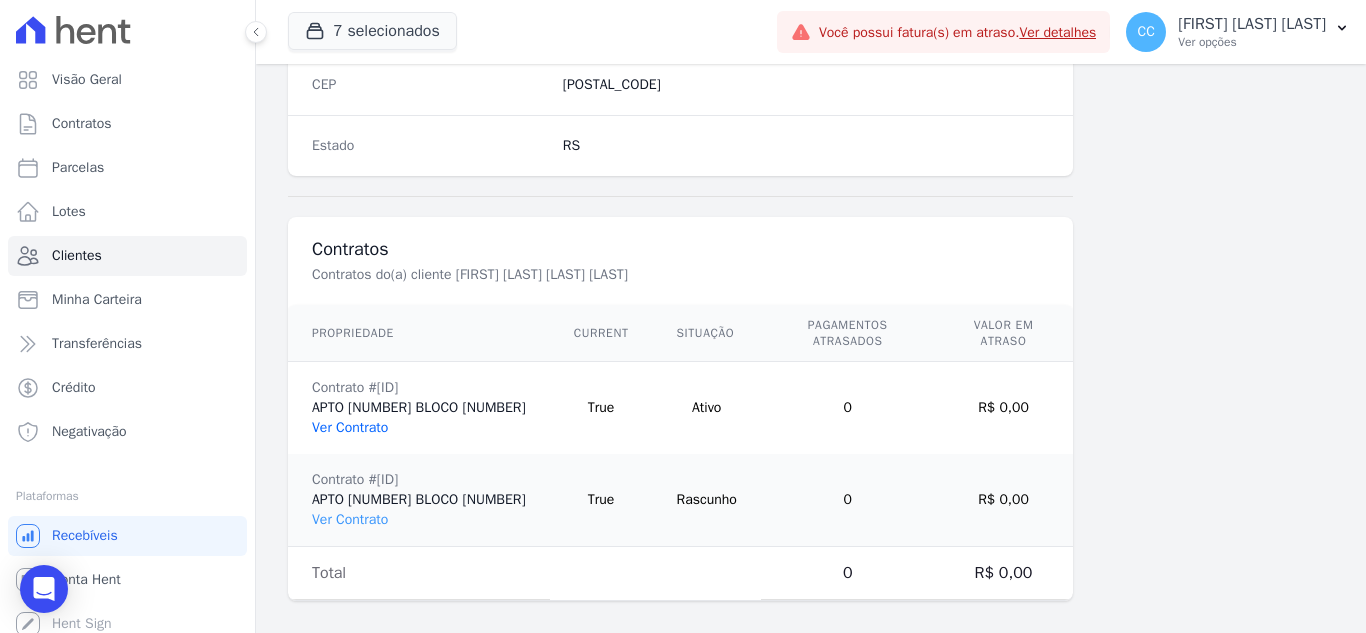 click on "Ver Contrato" at bounding box center [350, 427] 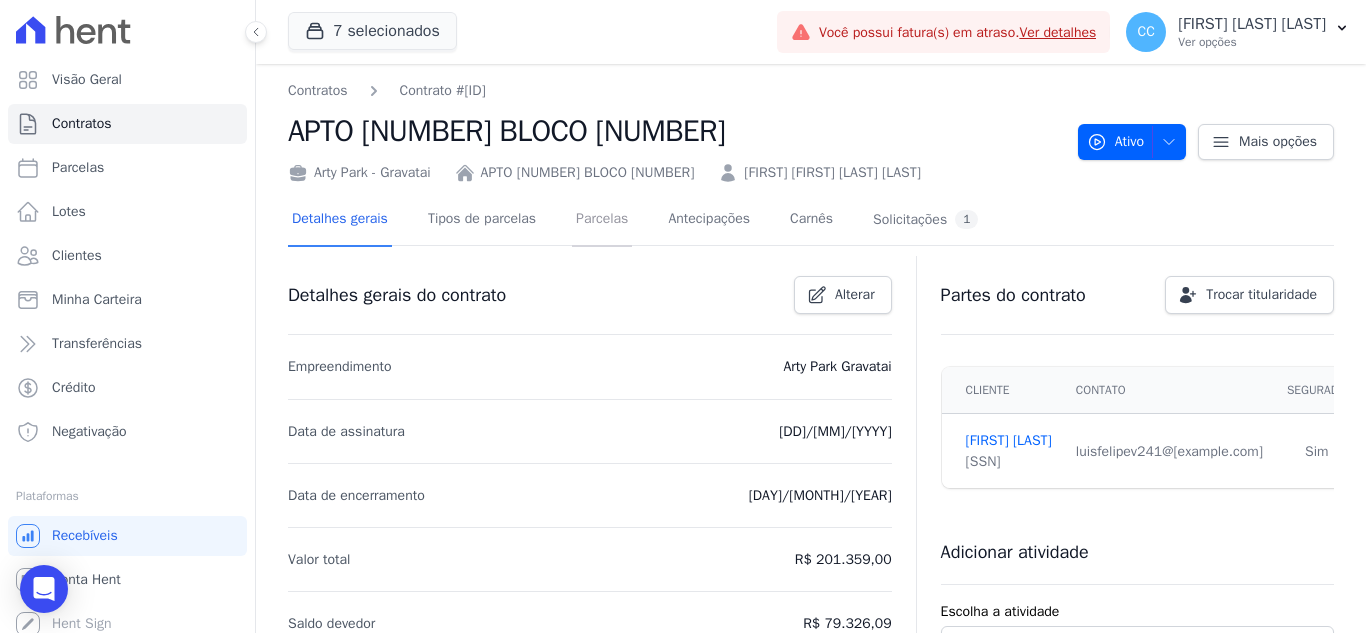 click on "Parcelas" at bounding box center [602, 220] 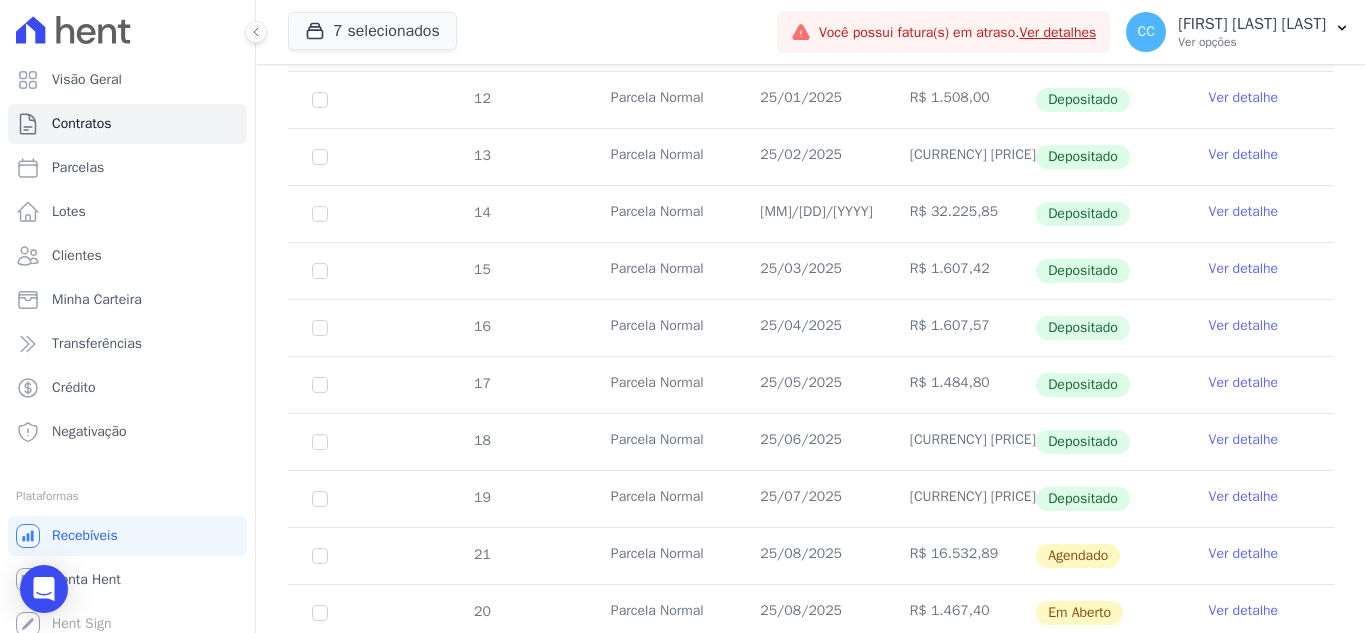 scroll, scrollTop: 400, scrollLeft: 0, axis: vertical 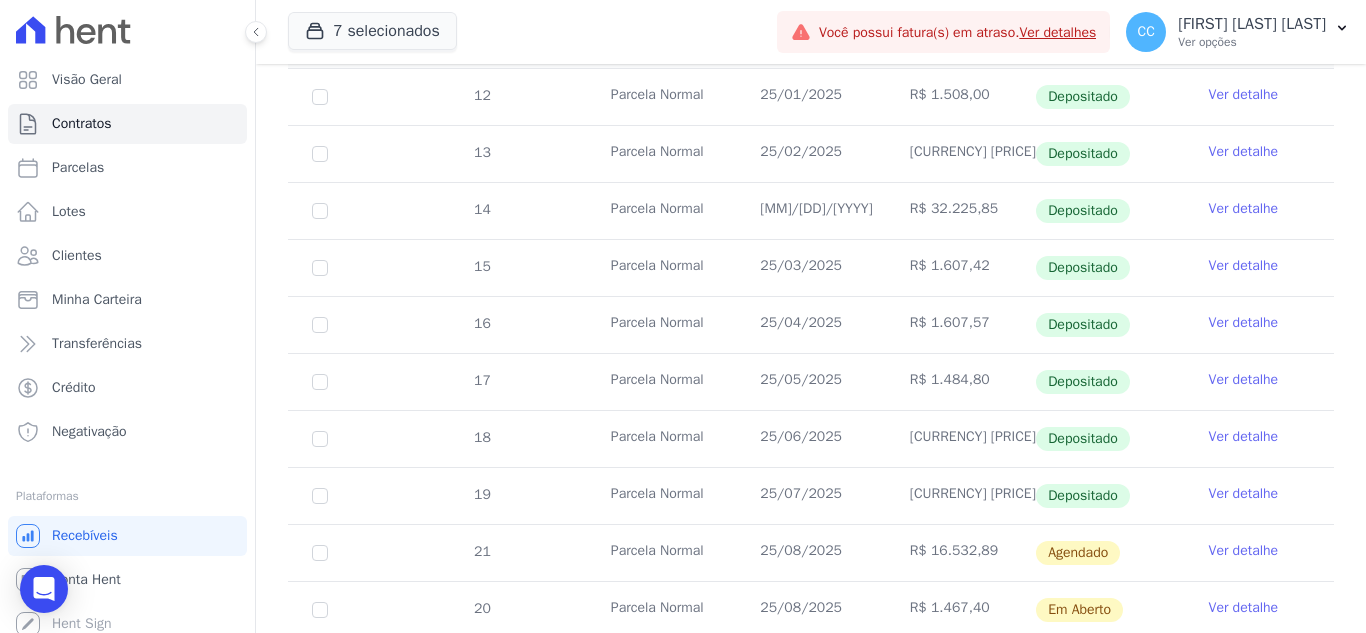 click on "Ver detalhe" at bounding box center [1244, 494] 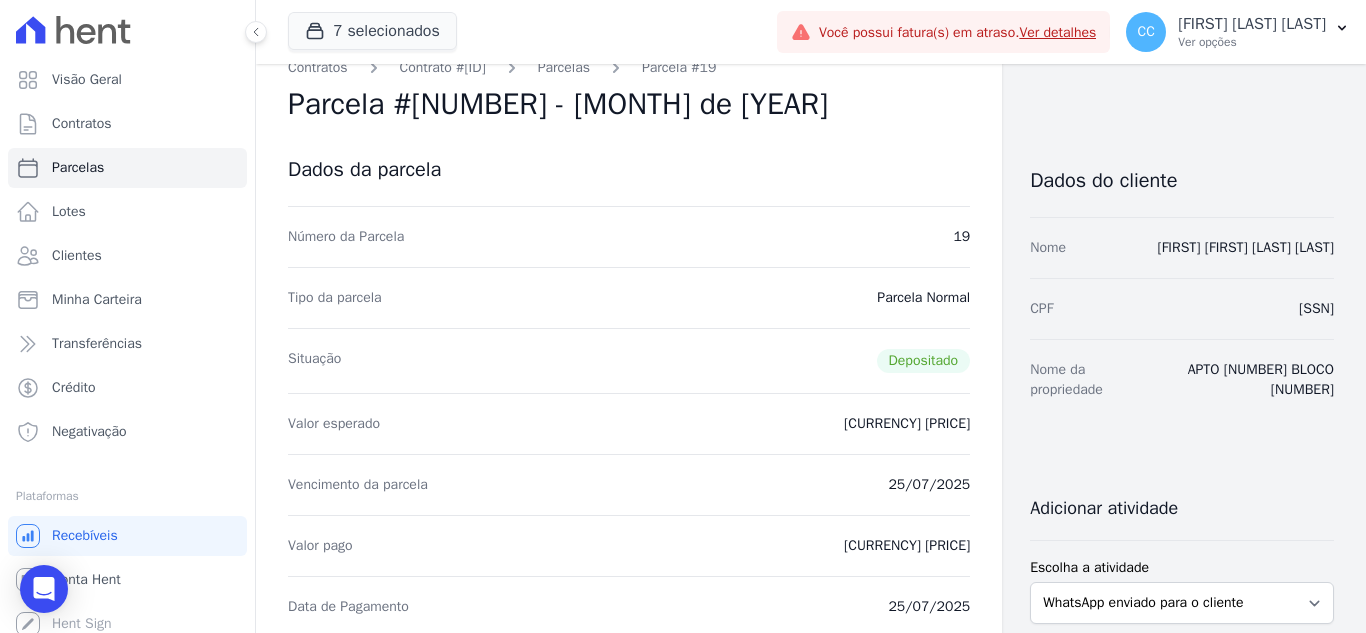 scroll, scrollTop: 0, scrollLeft: 0, axis: both 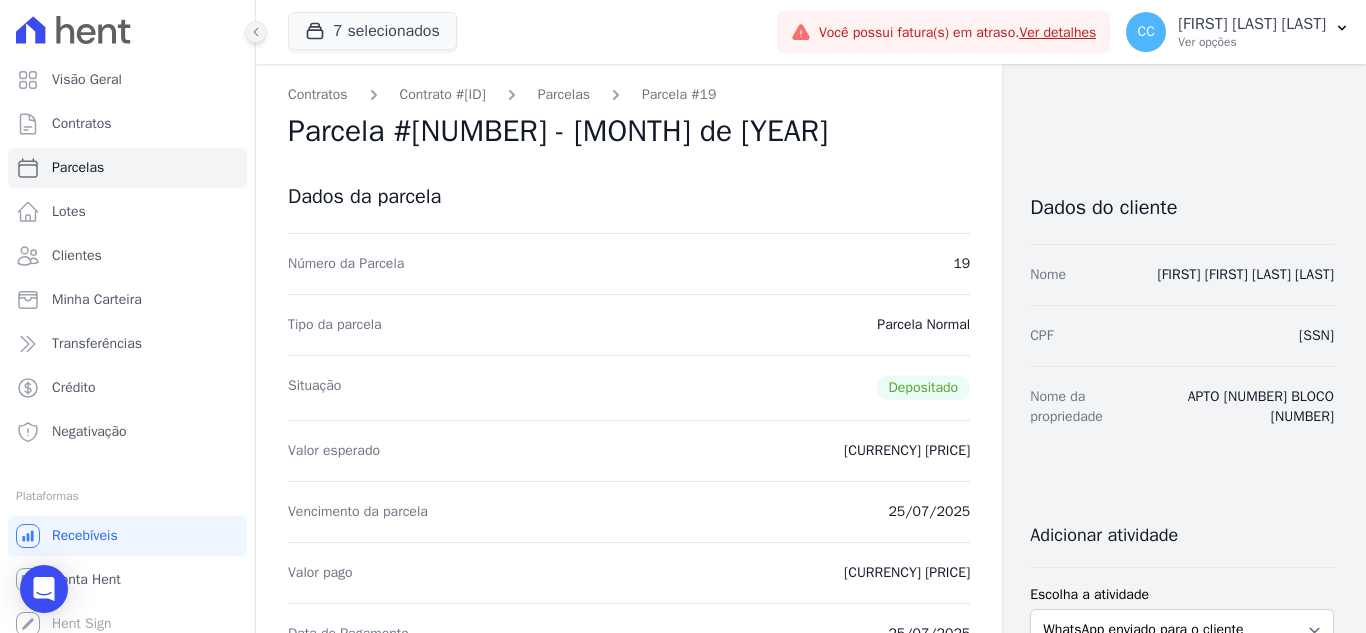 click 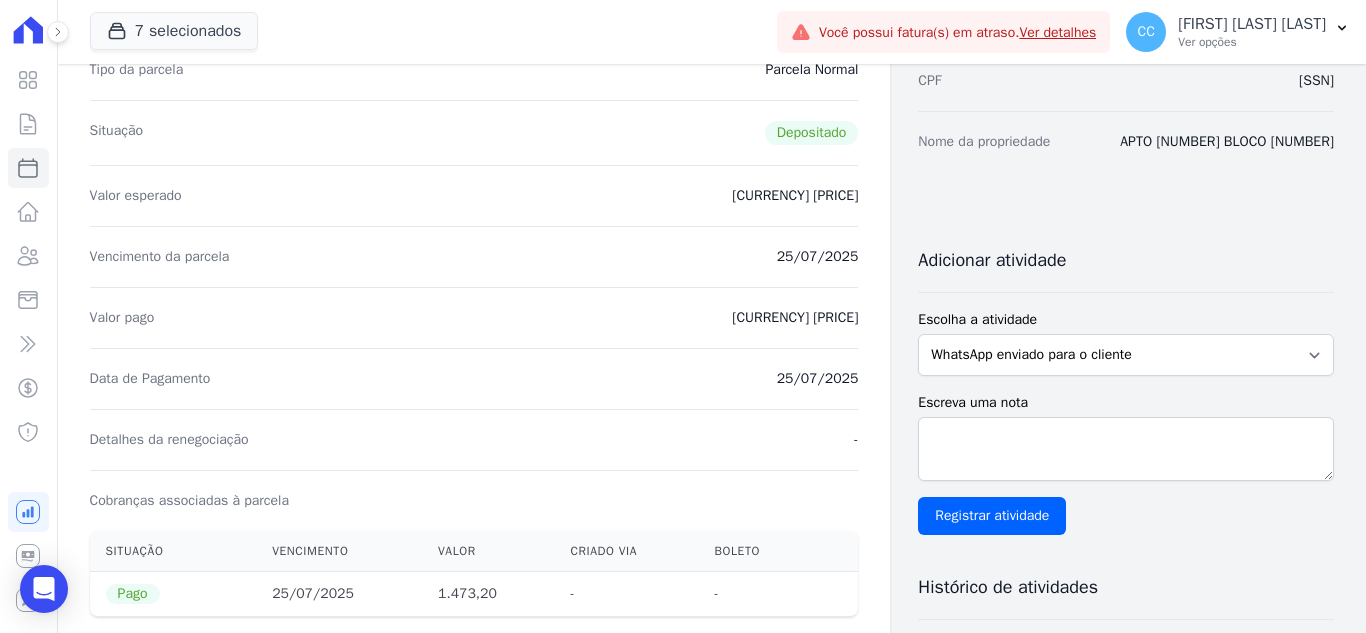 scroll, scrollTop: 300, scrollLeft: 0, axis: vertical 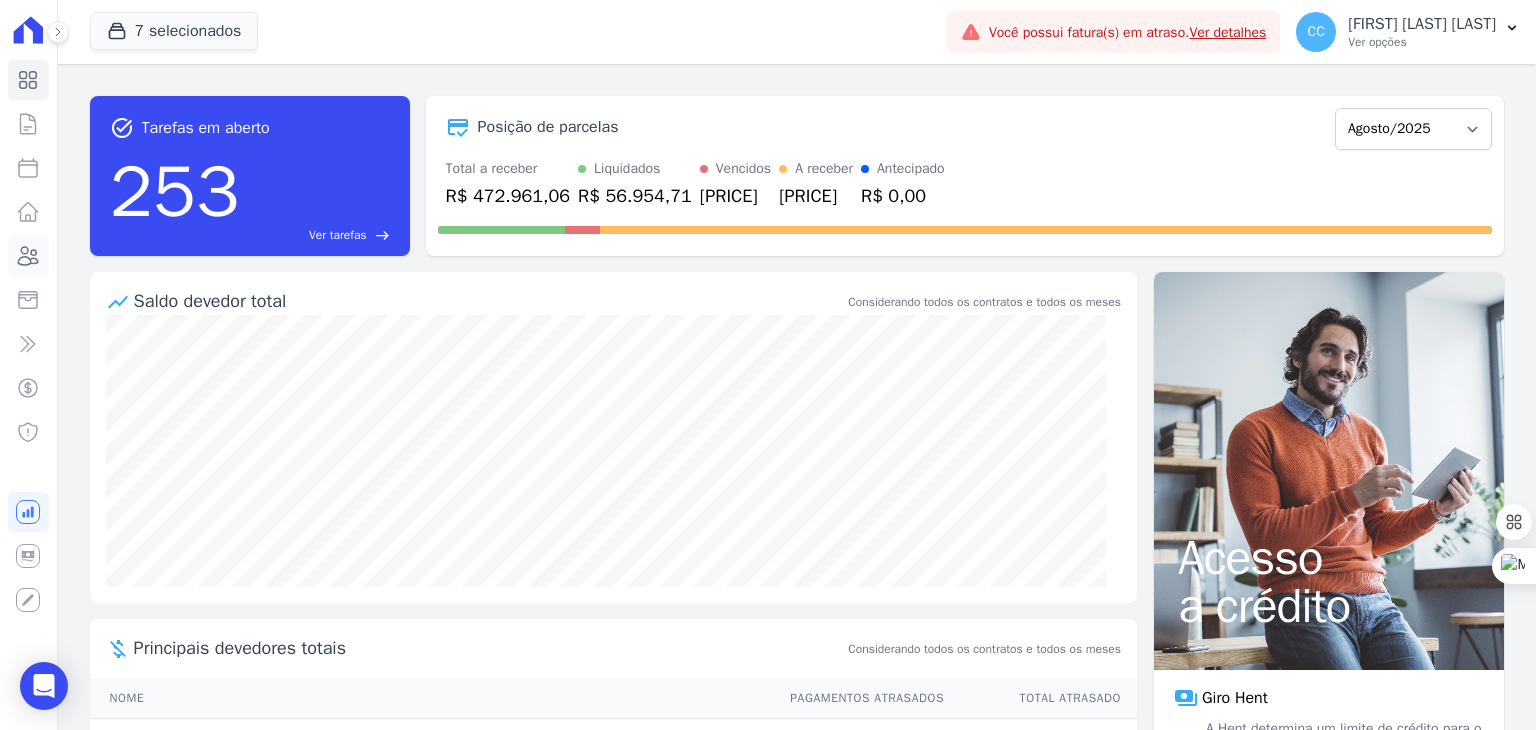 click 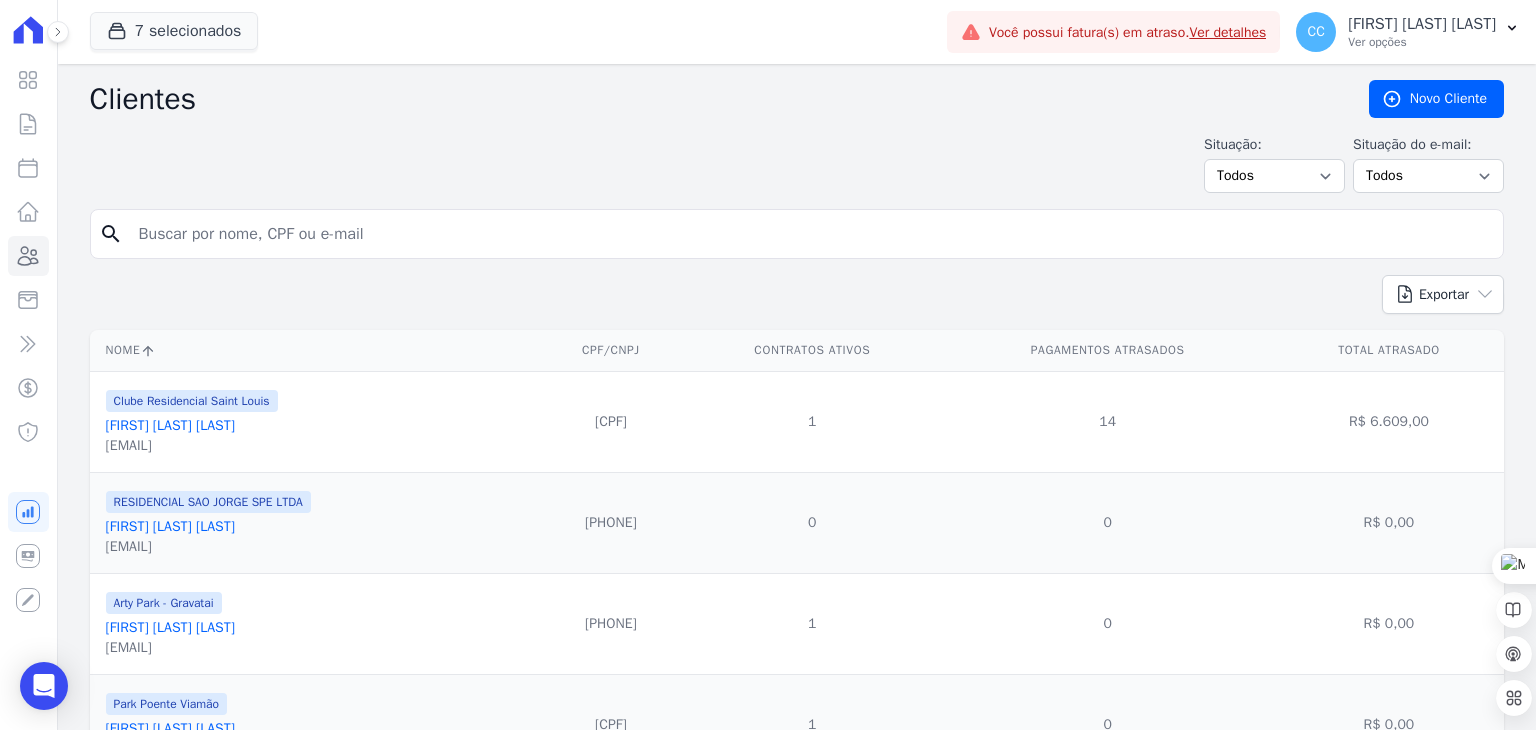 click at bounding box center (811, 234) 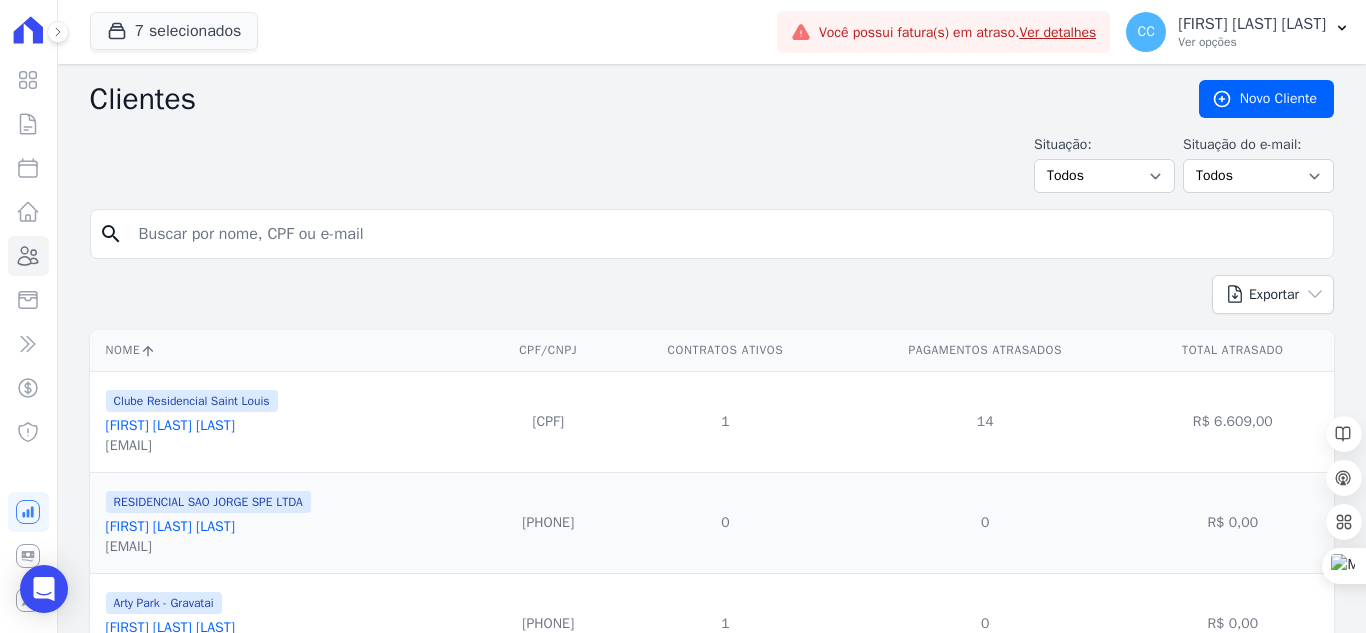 click at bounding box center (726, 234) 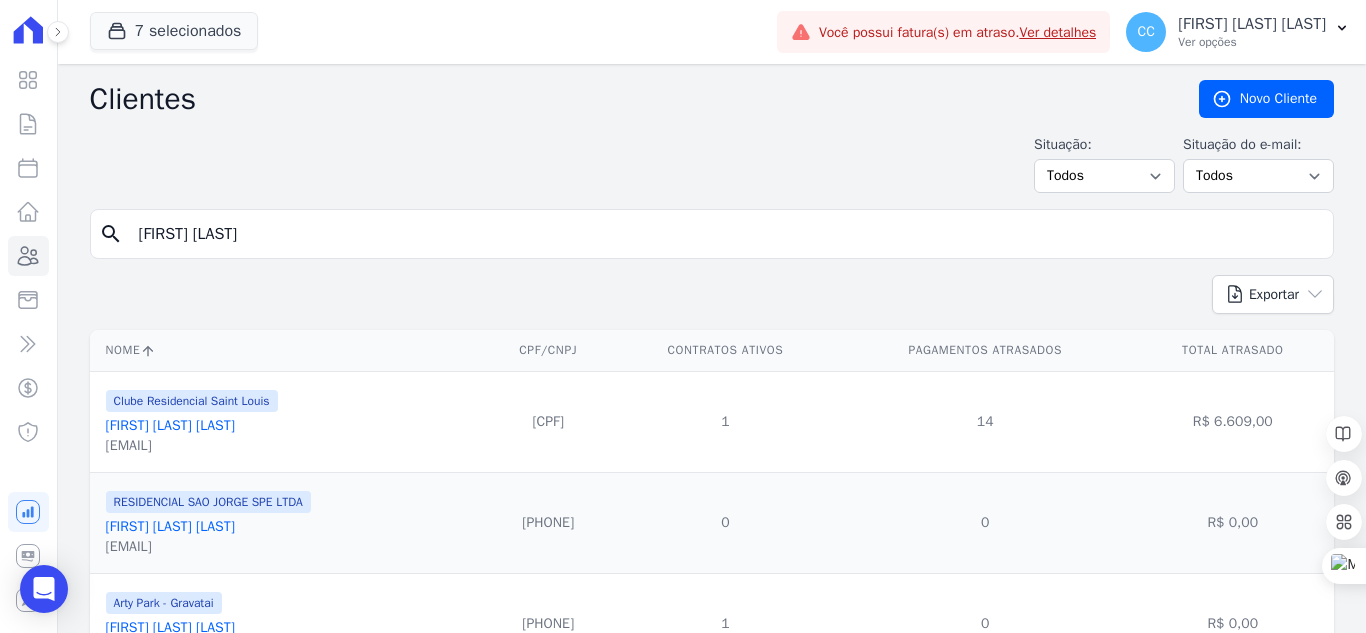 type on "[FIRST] [LAST]" 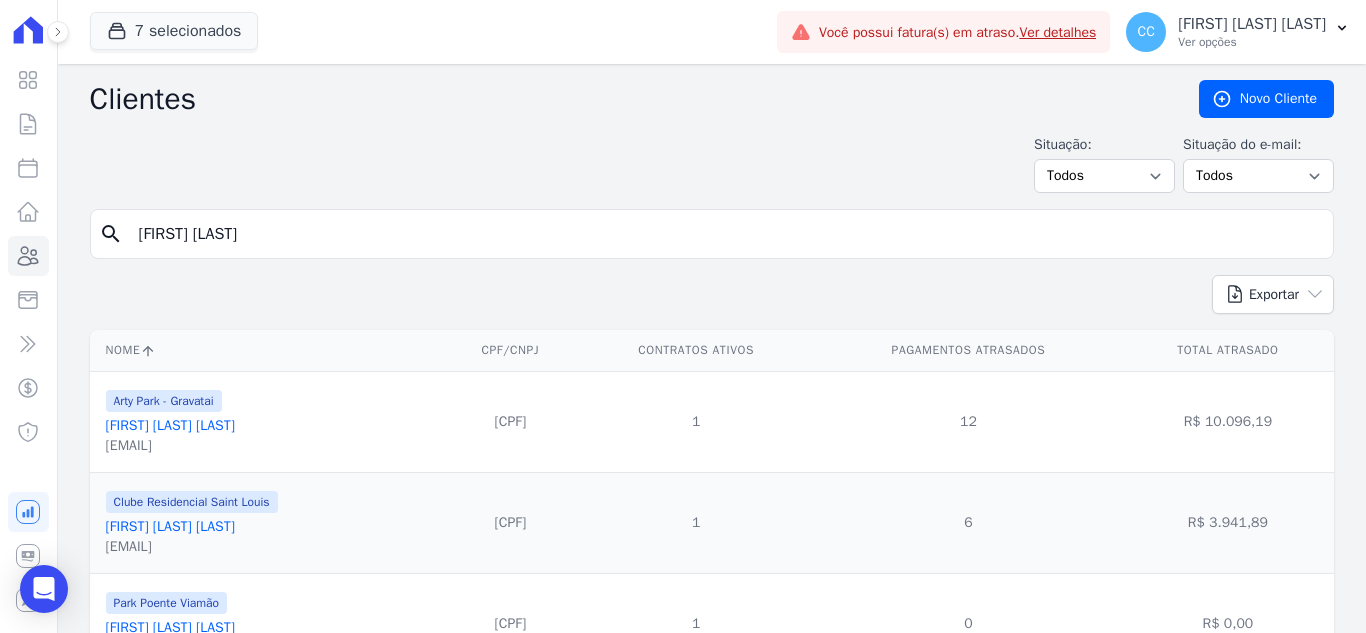 drag, startPoint x: 248, startPoint y: 227, endPoint x: 50, endPoint y: 211, distance: 198.64542 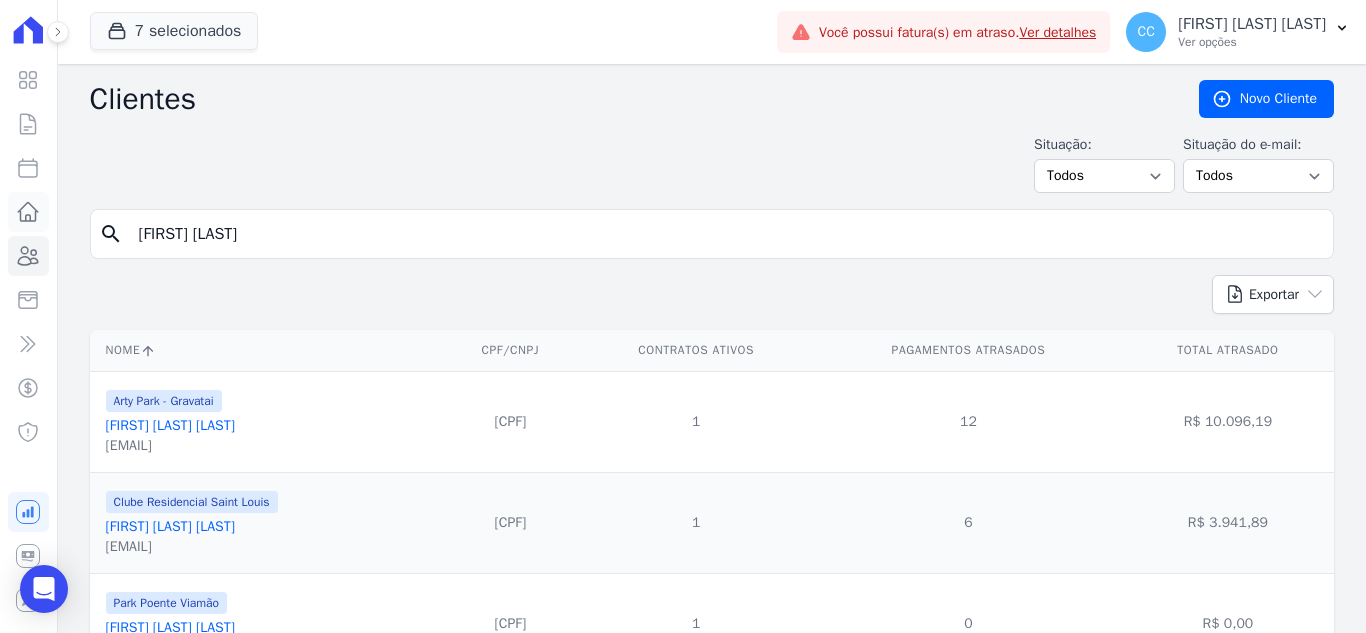 type on "[FIRST] [LAST]" 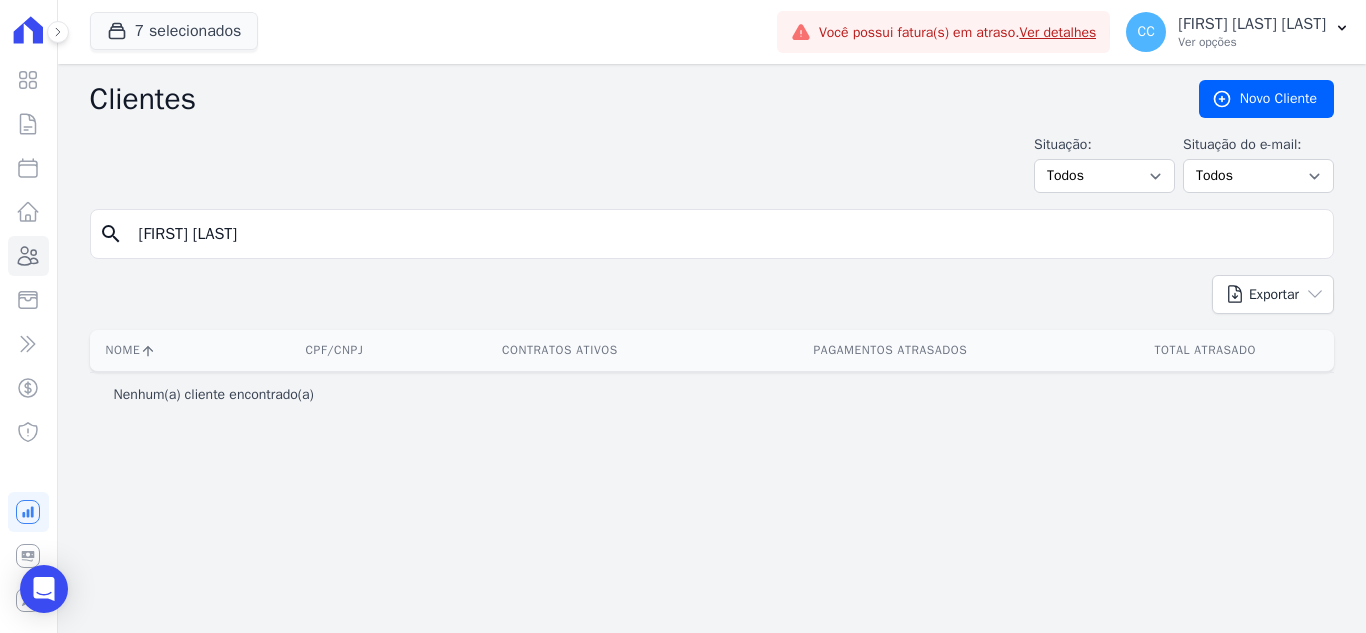 click on "[FIRST] [LAST]" at bounding box center [726, 234] 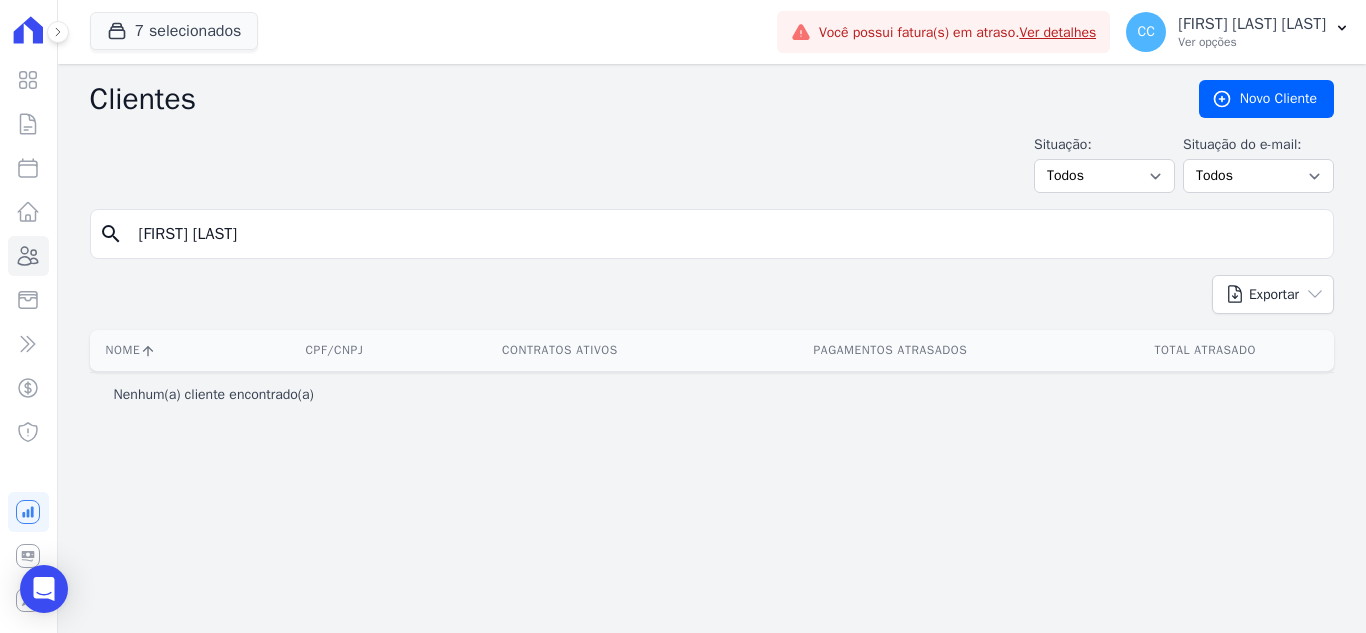 type on "[FIRST] [LAST]" 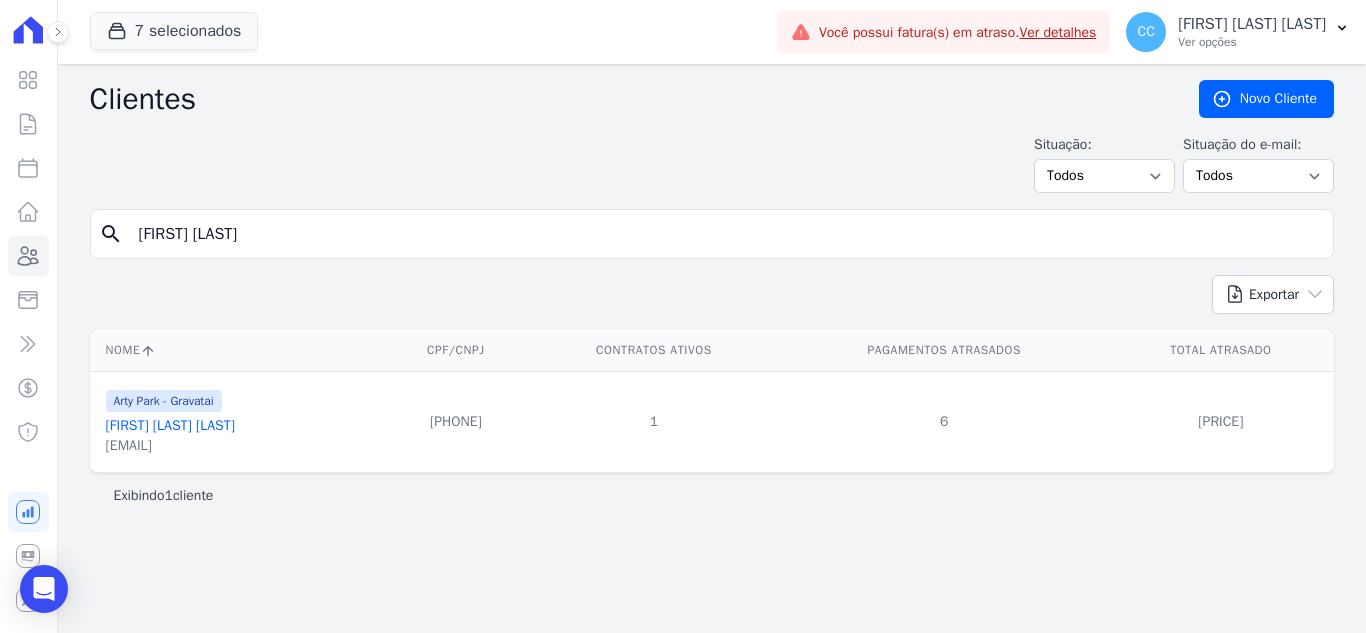 drag, startPoint x: 289, startPoint y: 233, endPoint x: 111, endPoint y: 226, distance: 178.13759 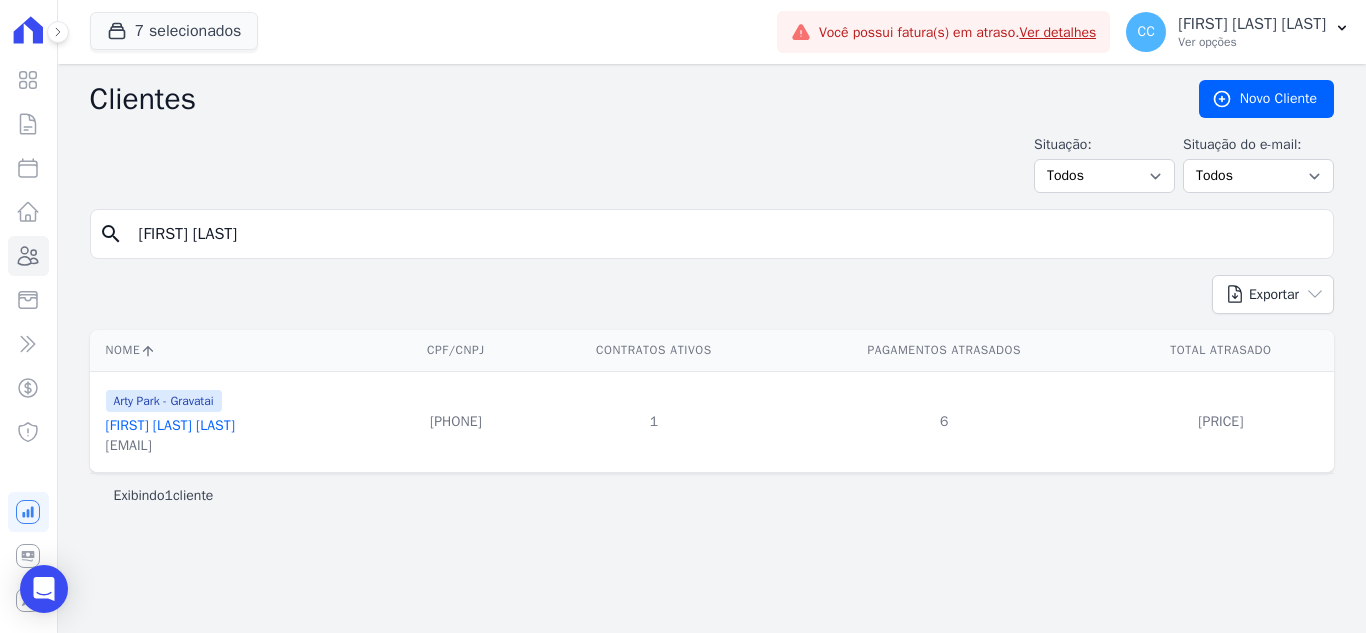 click on "search
[FIRST] [LAST]" at bounding box center (712, 234) 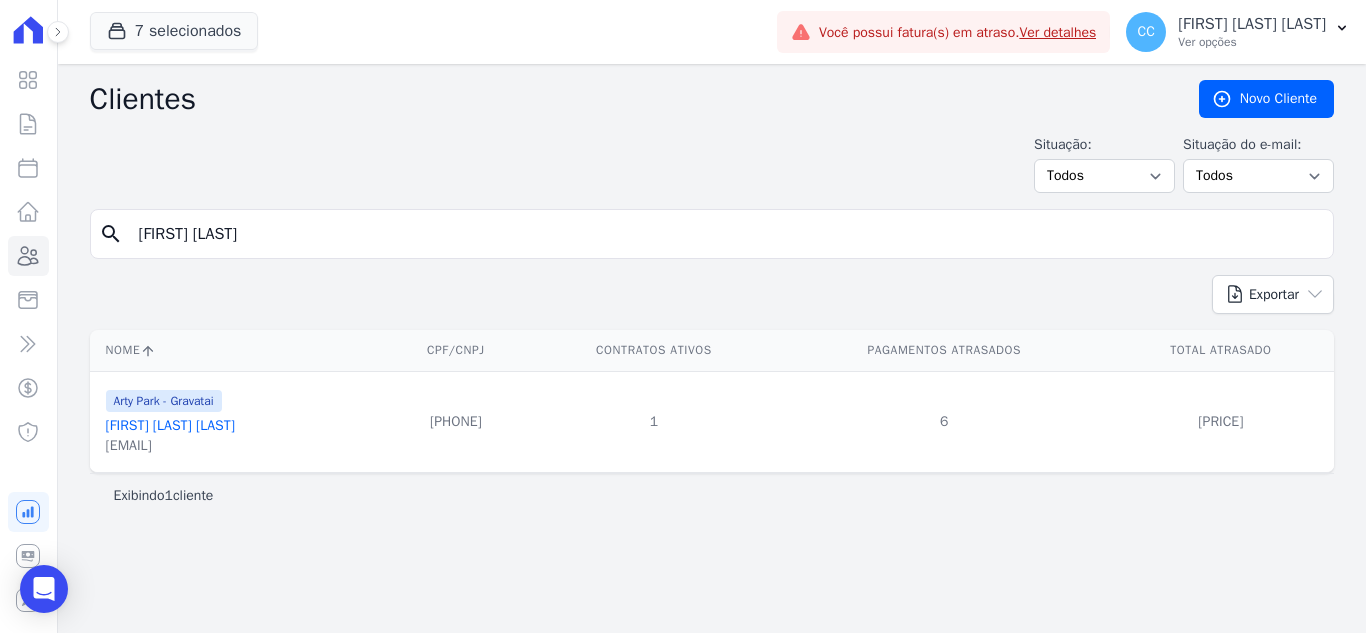 type on "[FIRST] [LAST]" 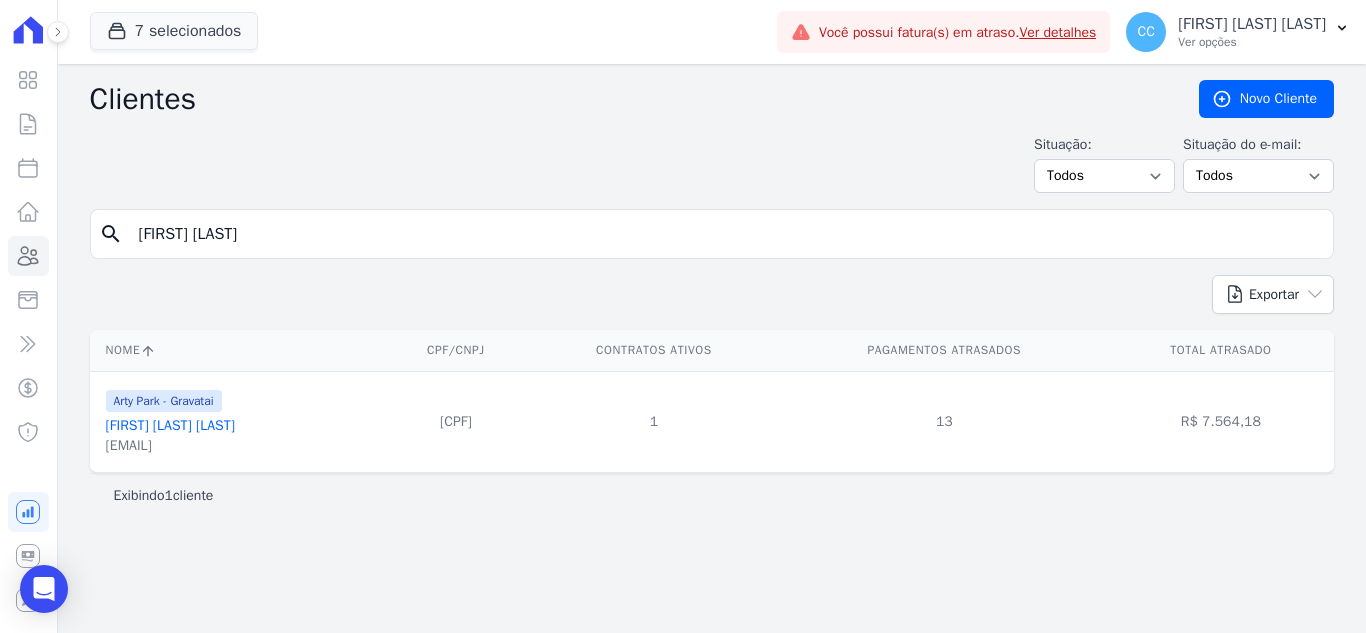 drag, startPoint x: 313, startPoint y: 227, endPoint x: 0, endPoint y: 226, distance: 313.0016 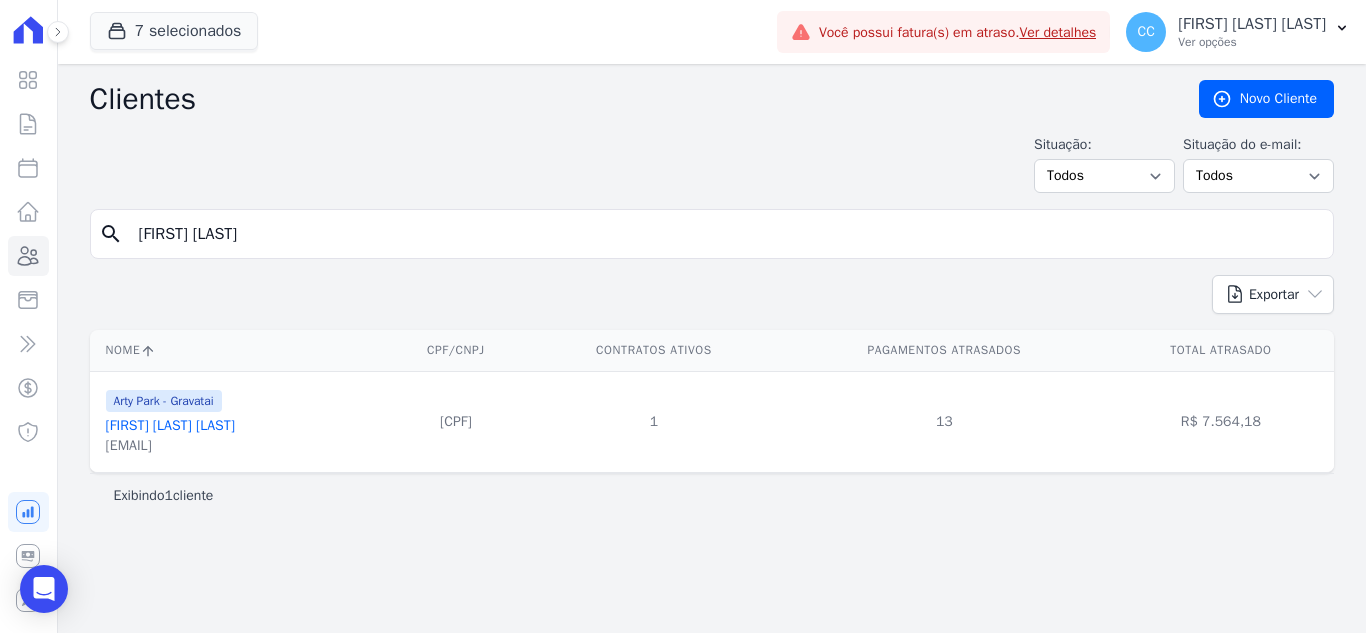 type on "[FIRST] [LAST]" 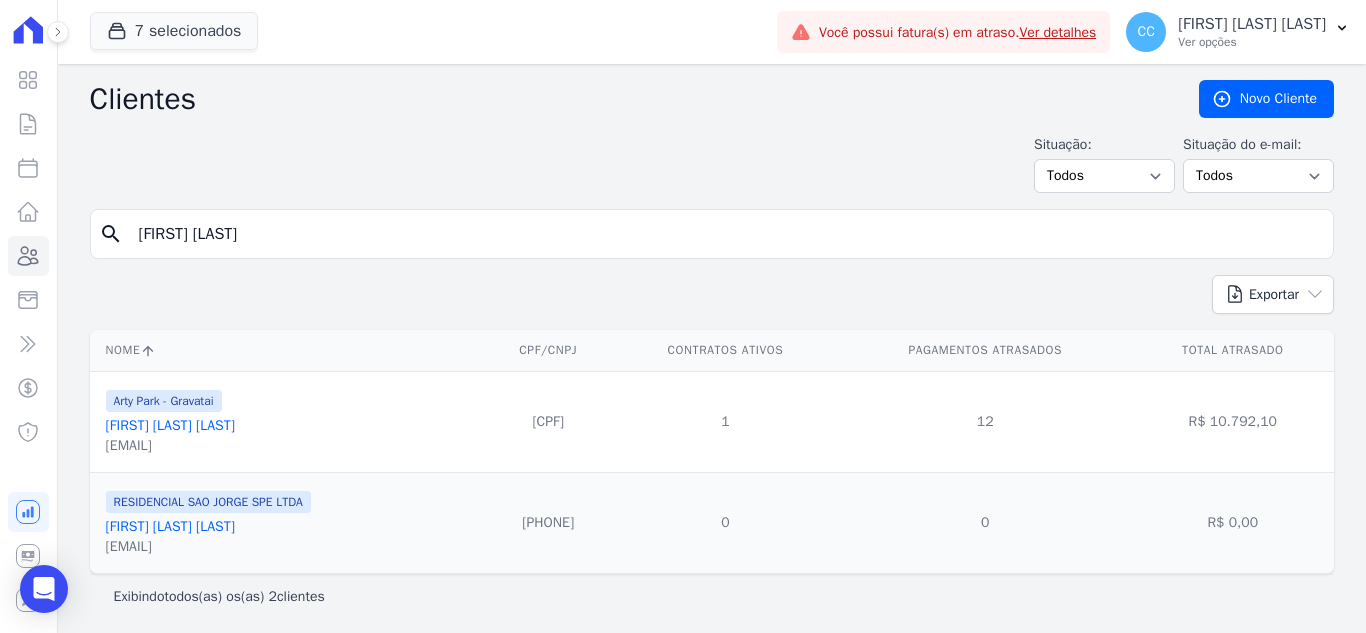 drag, startPoint x: 288, startPoint y: 233, endPoint x: 0, endPoint y: 204, distance: 289.4564 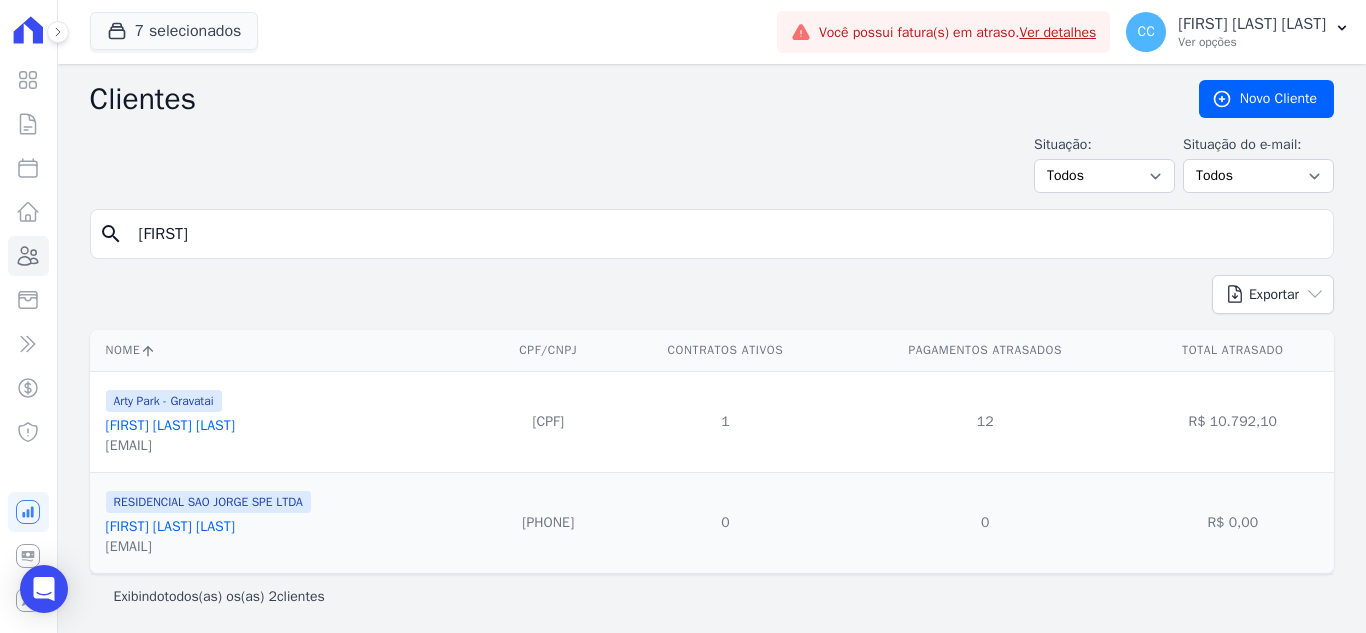 type on "vladmir ]" 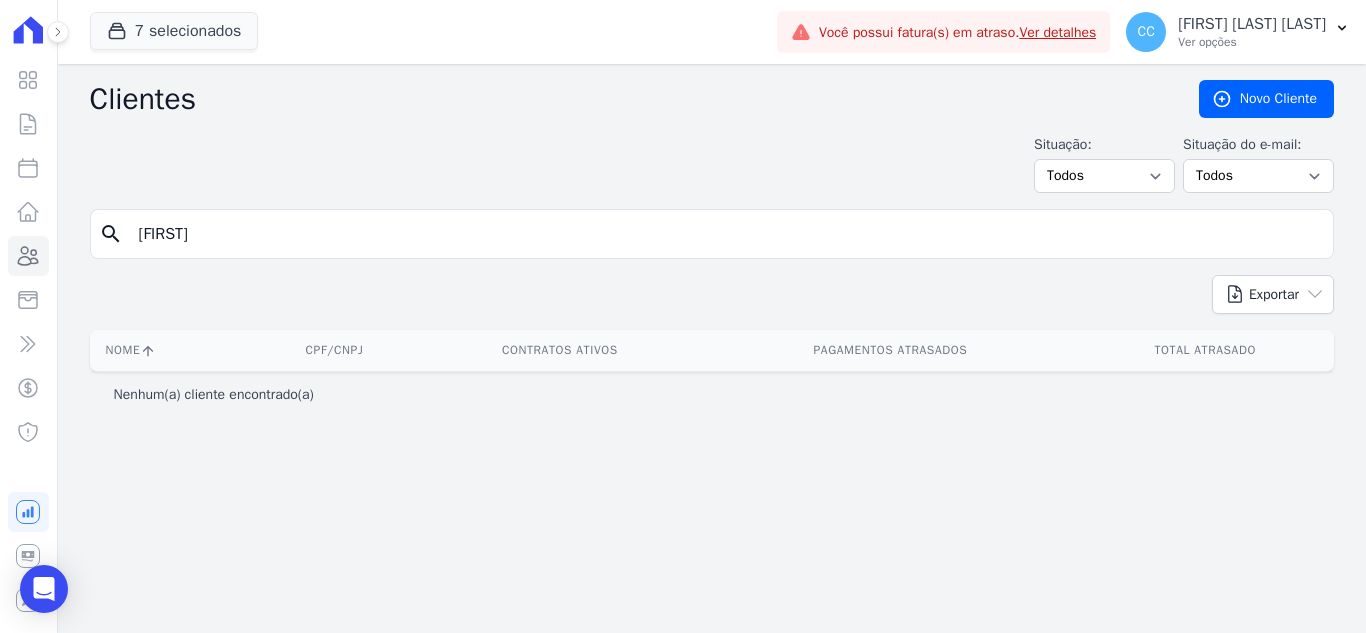 click on "vladmir" at bounding box center [726, 234] 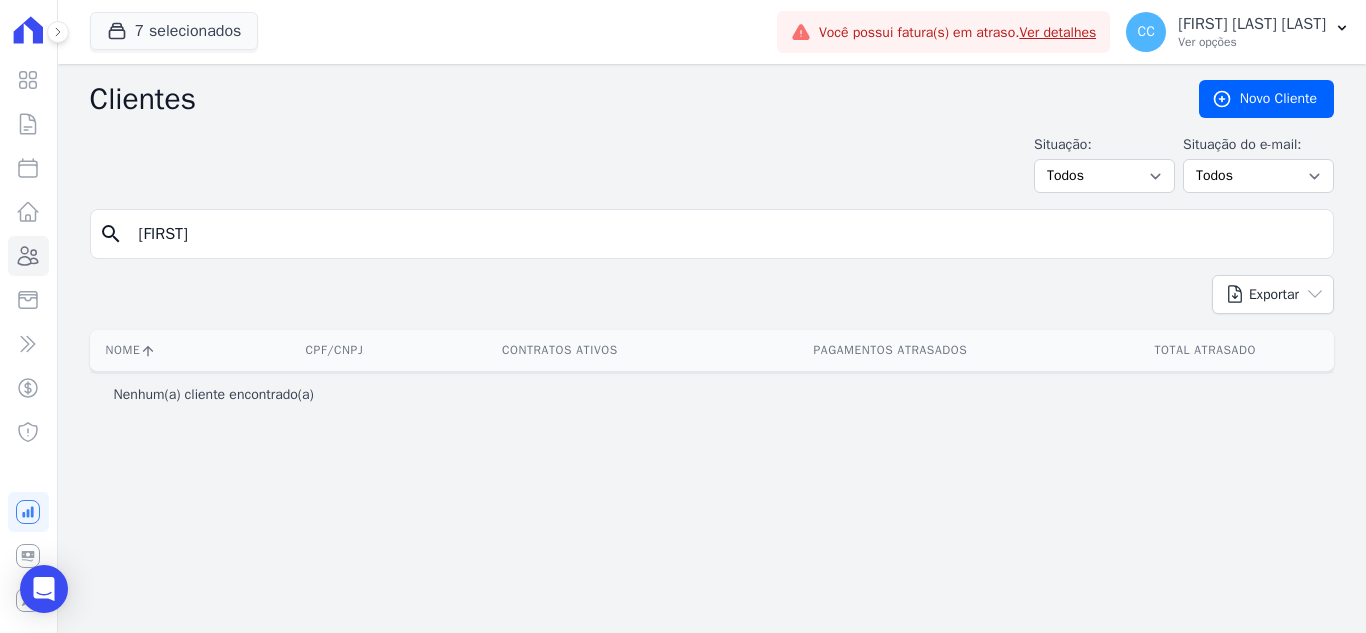 type on "vladimir" 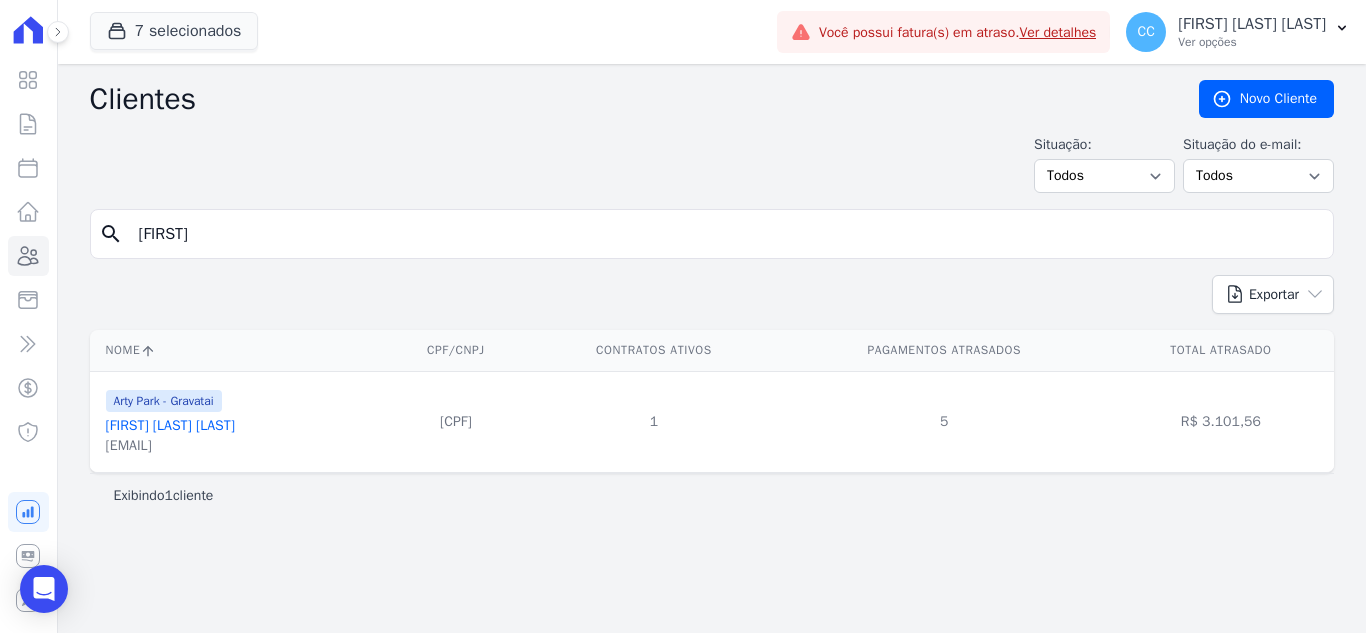 click on "Vladimir Camargo De Mello" at bounding box center [170, 425] 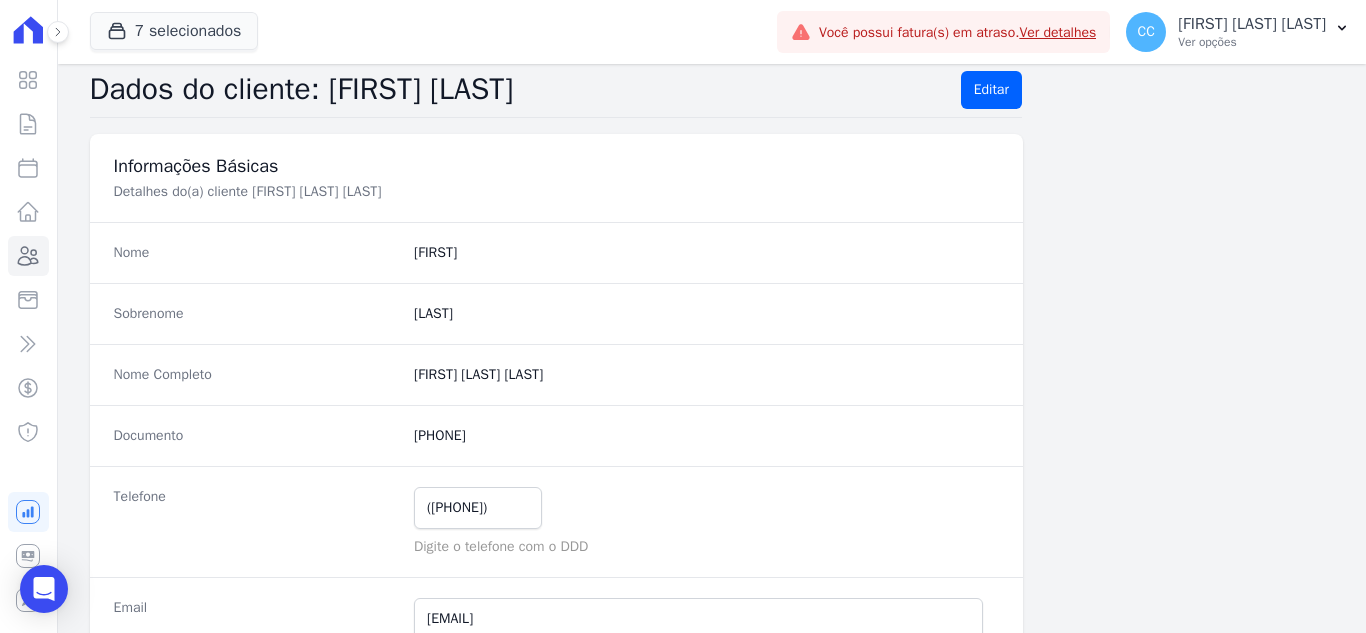 scroll, scrollTop: 0, scrollLeft: 0, axis: both 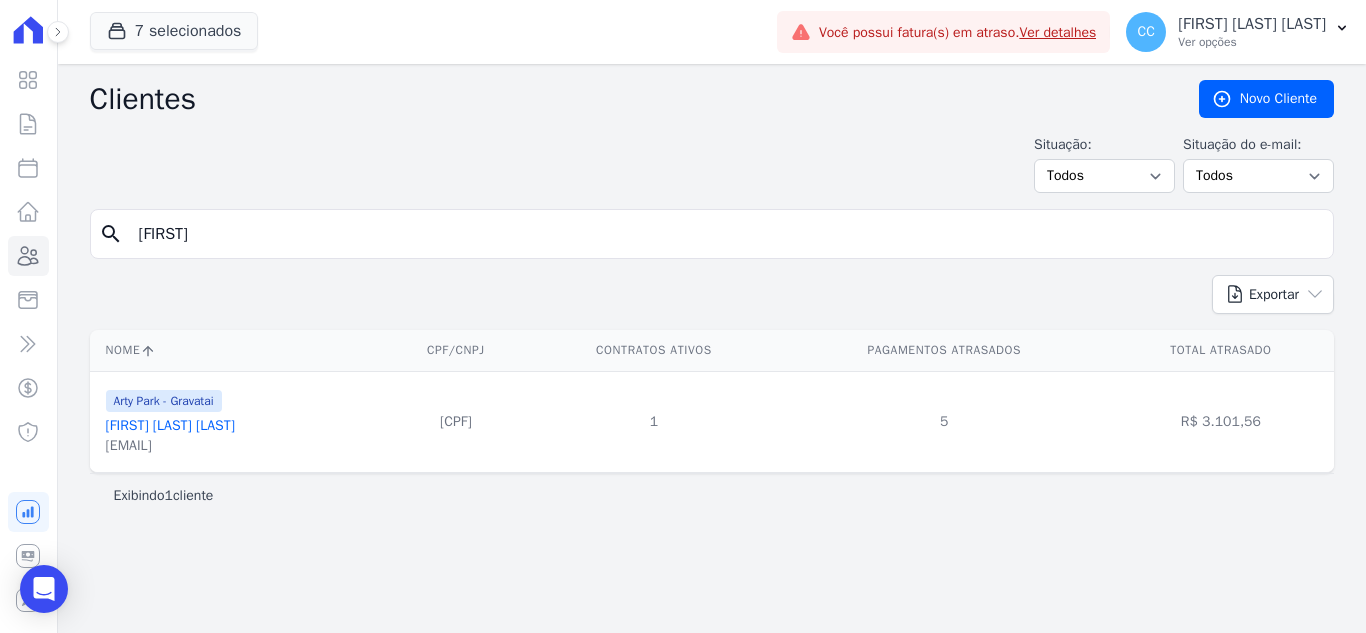 drag, startPoint x: 363, startPoint y: 237, endPoint x: 0, endPoint y: 238, distance: 363.00137 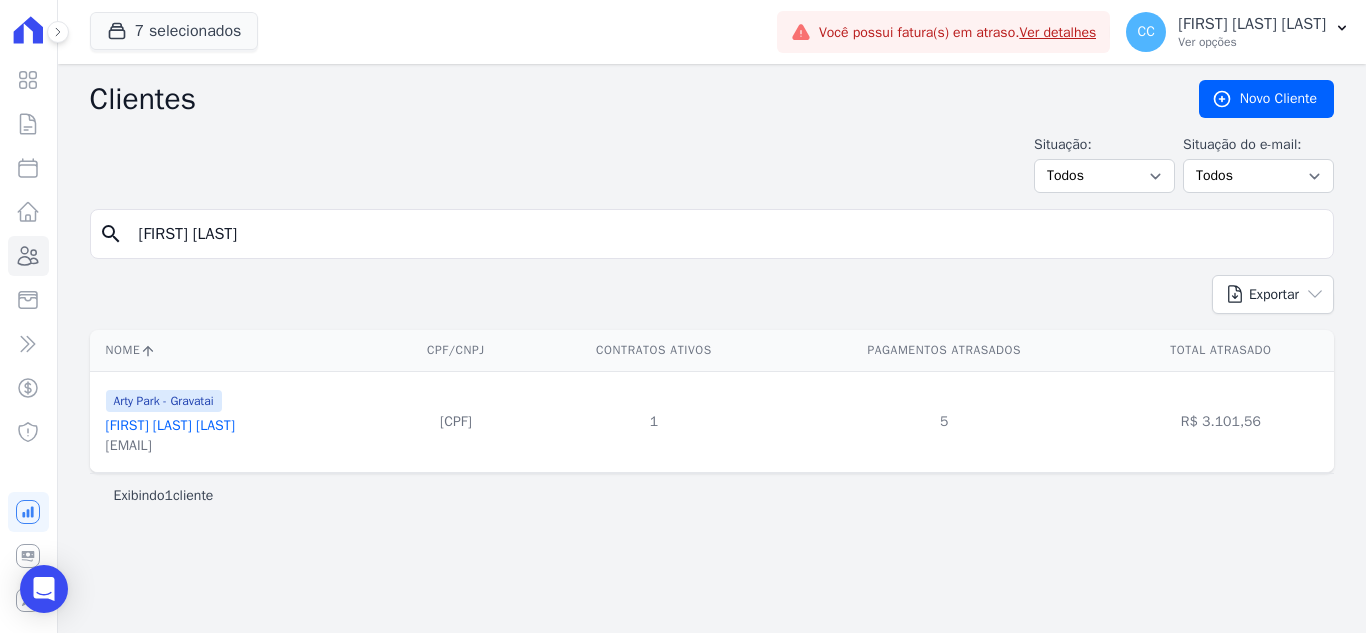 type on "pablo sa" 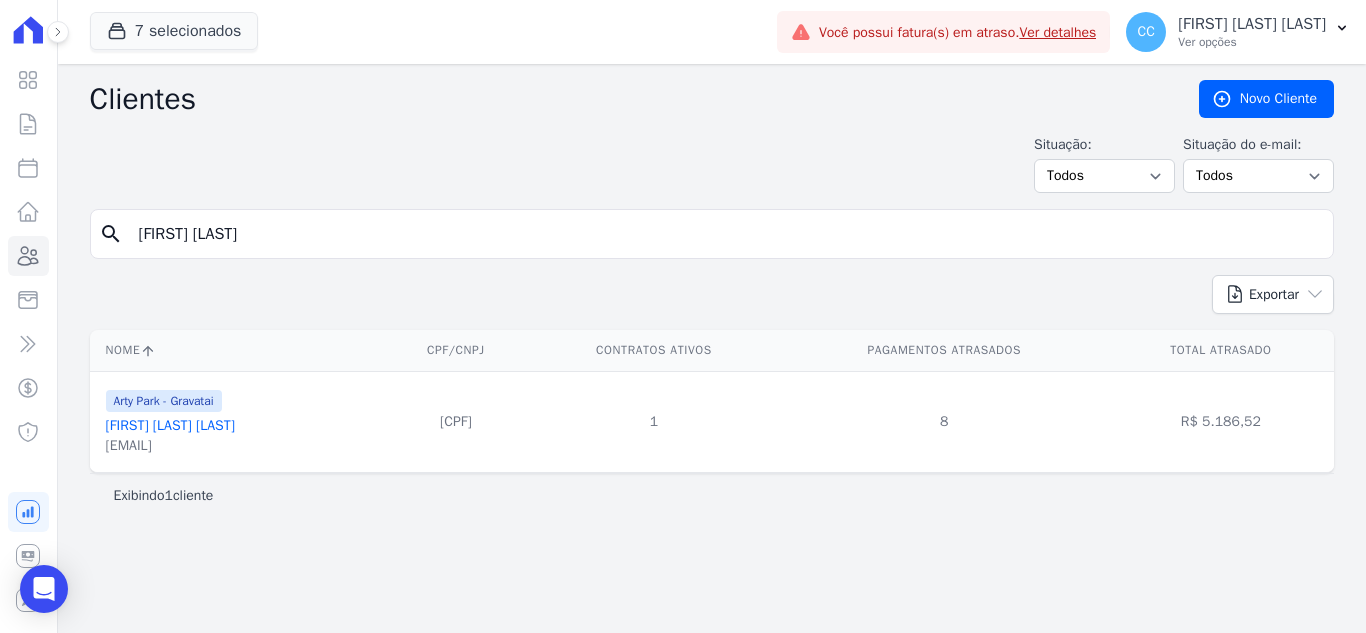 drag, startPoint x: 286, startPoint y: 240, endPoint x: 140, endPoint y: 335, distance: 174.18668 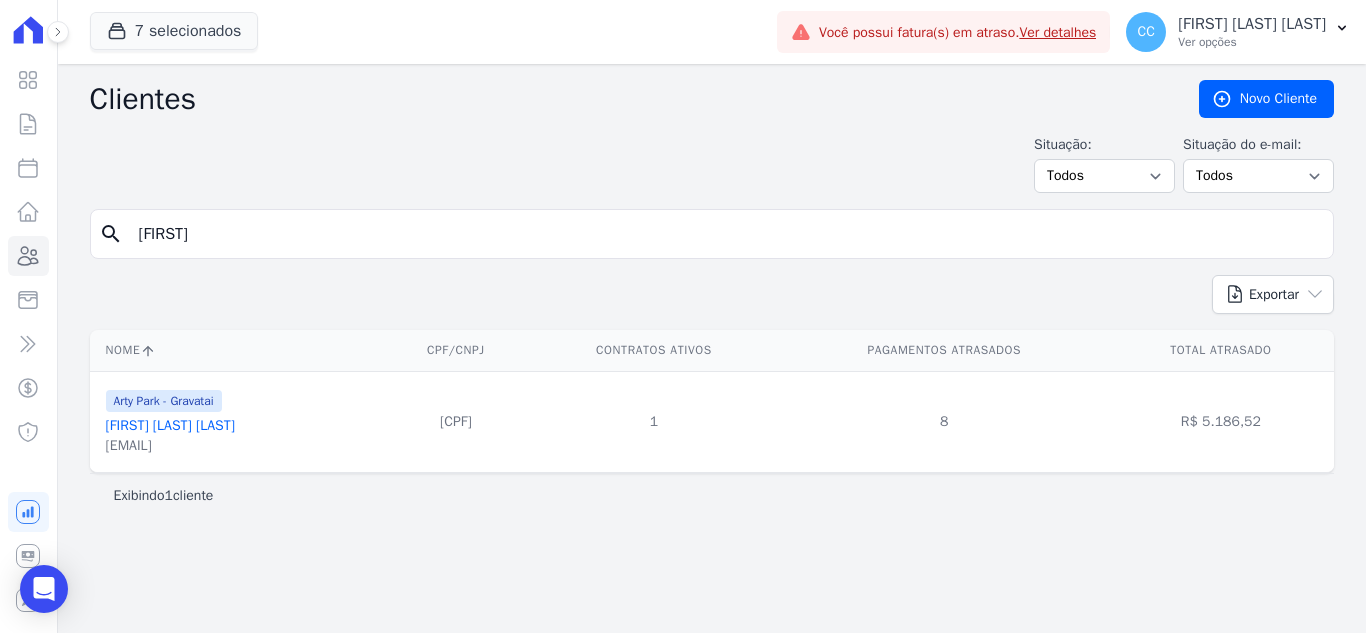 type on "joyci" 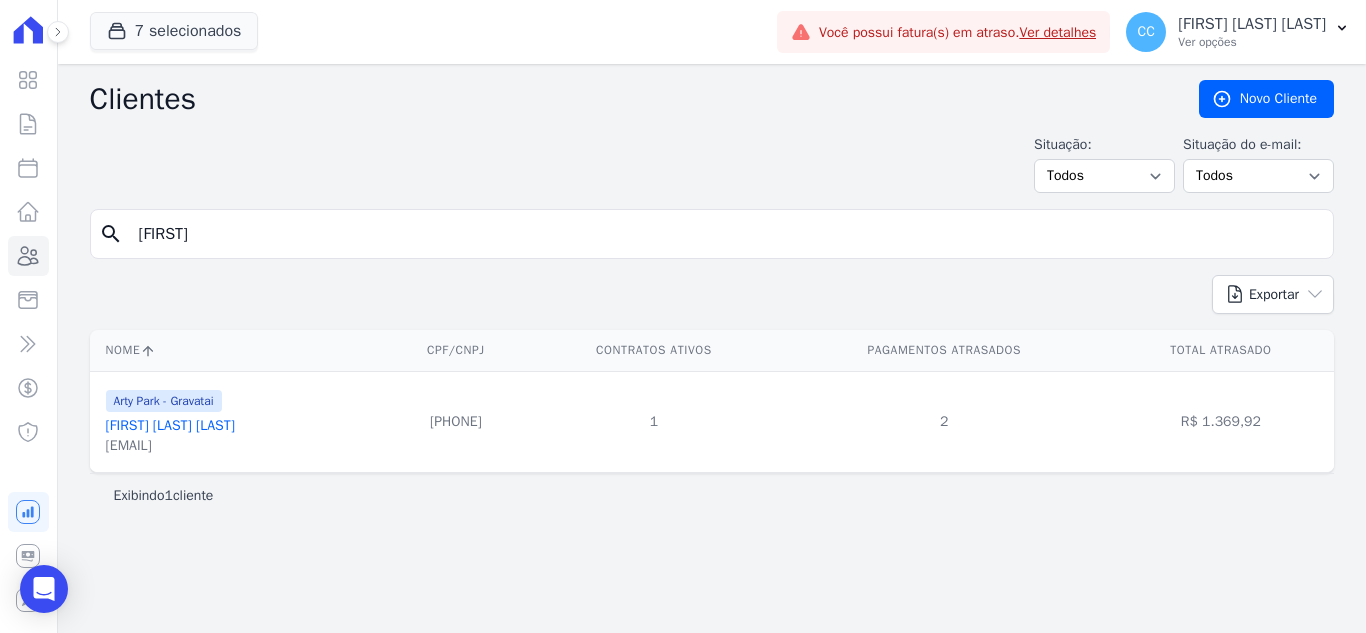 click on "Joyci Barboza Limberger" at bounding box center (170, 425) 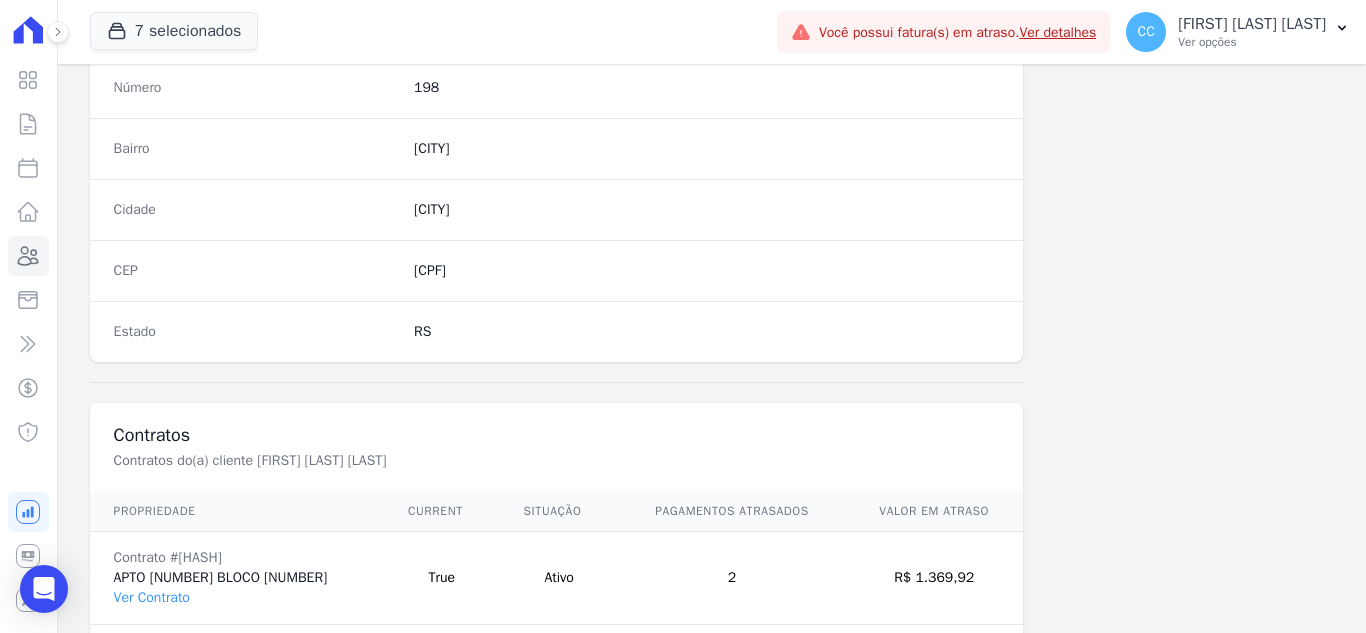 scroll, scrollTop: 1238, scrollLeft: 0, axis: vertical 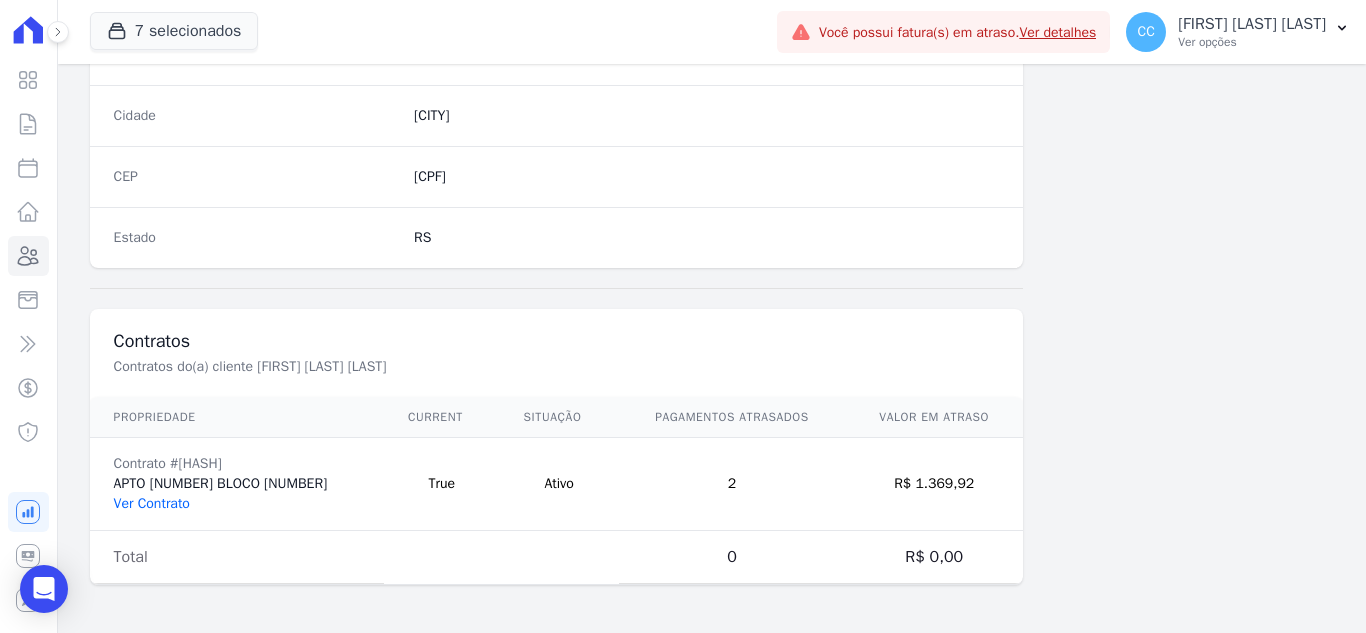click on "Ver Contrato" at bounding box center [152, 503] 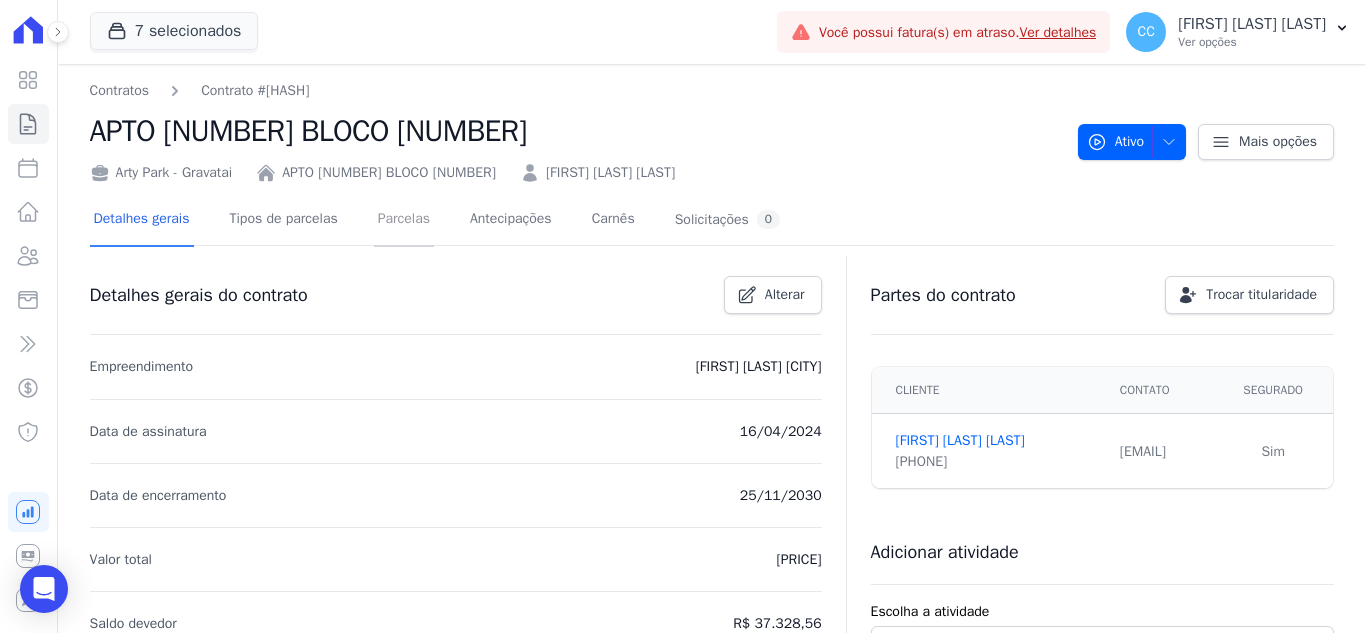 click on "Parcelas" at bounding box center [404, 220] 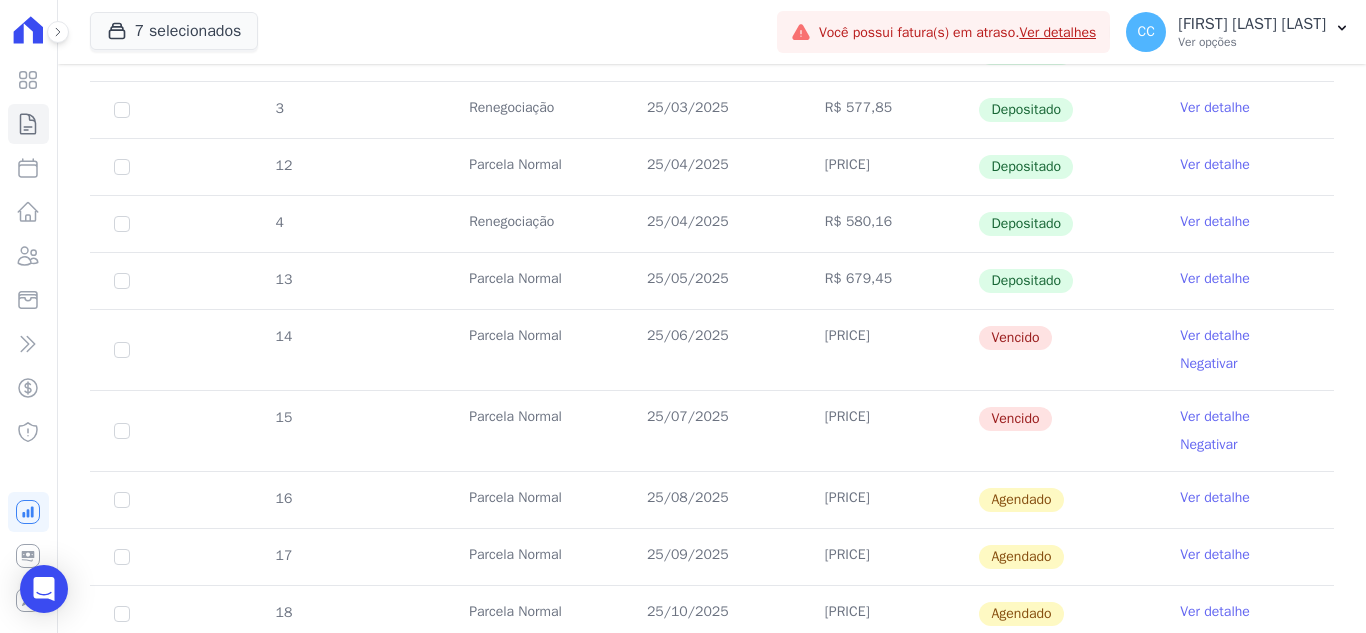 scroll, scrollTop: 700, scrollLeft: 0, axis: vertical 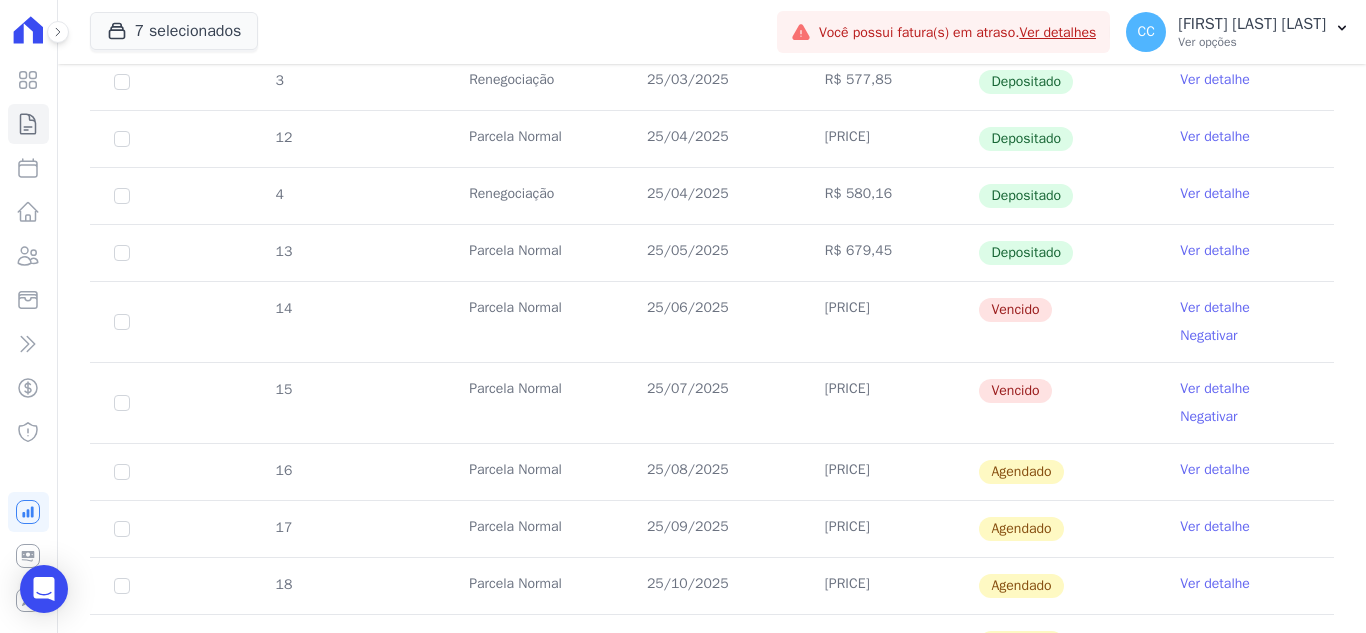 click on "Ver detalhe" at bounding box center (1215, 251) 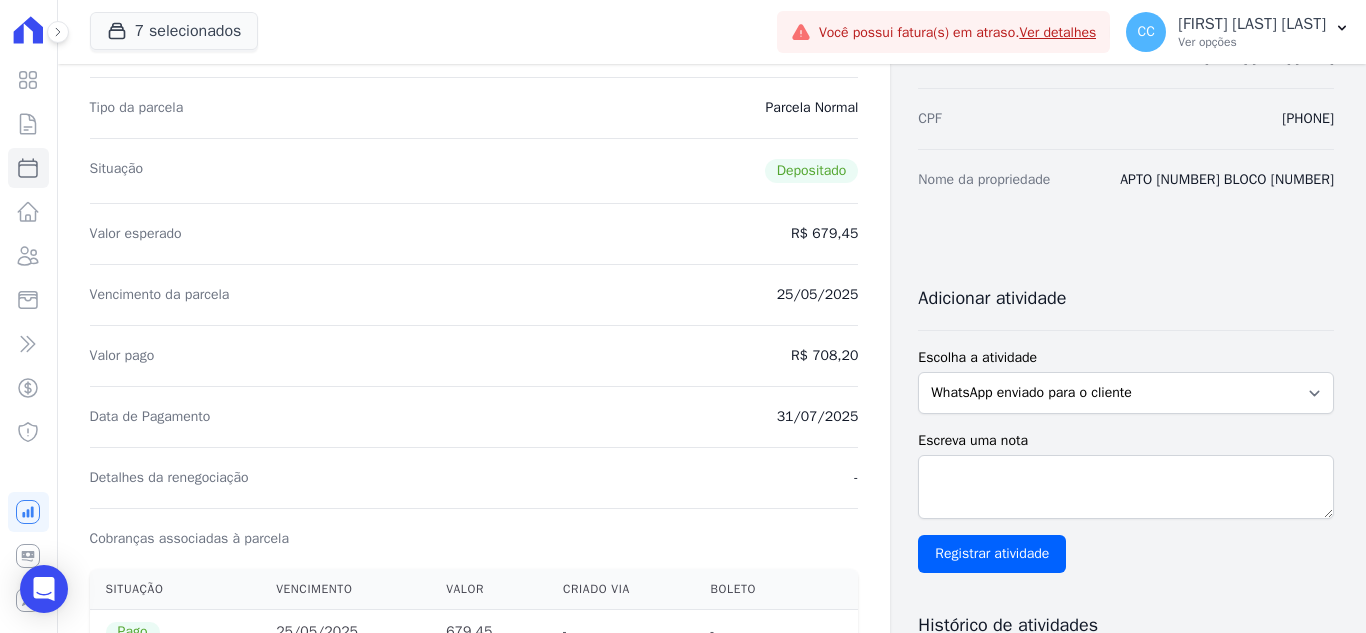 scroll, scrollTop: 0, scrollLeft: 0, axis: both 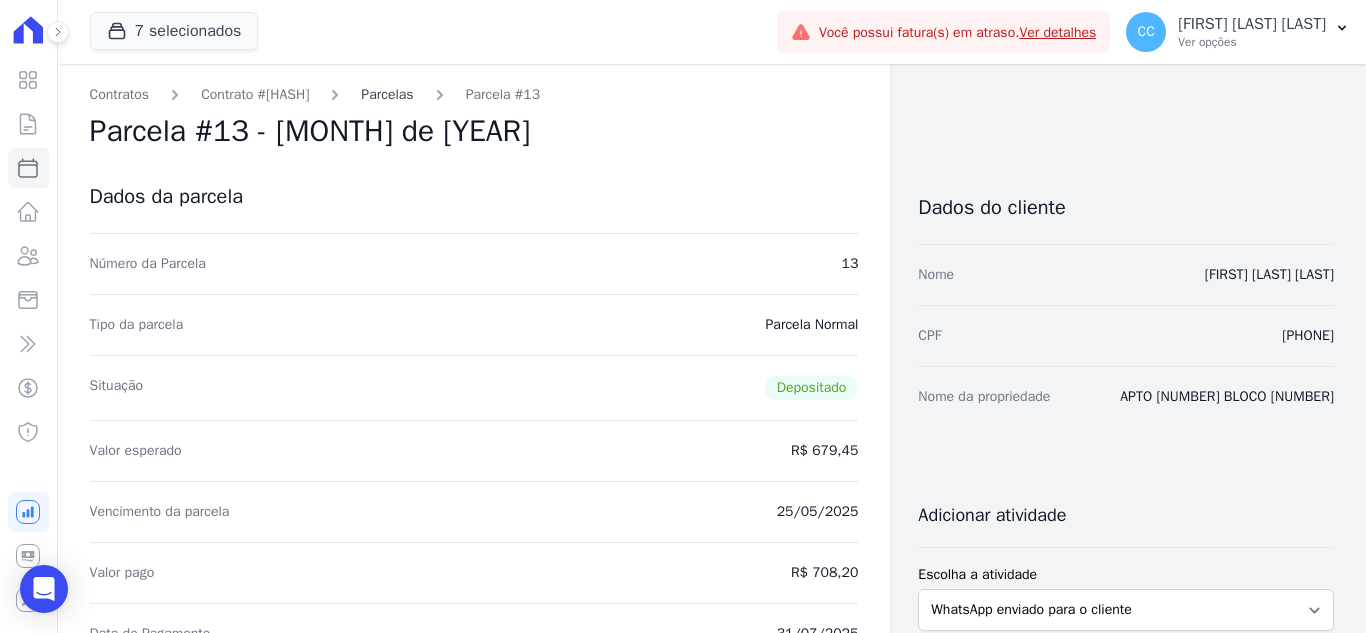 click on "Parcelas" at bounding box center [387, 94] 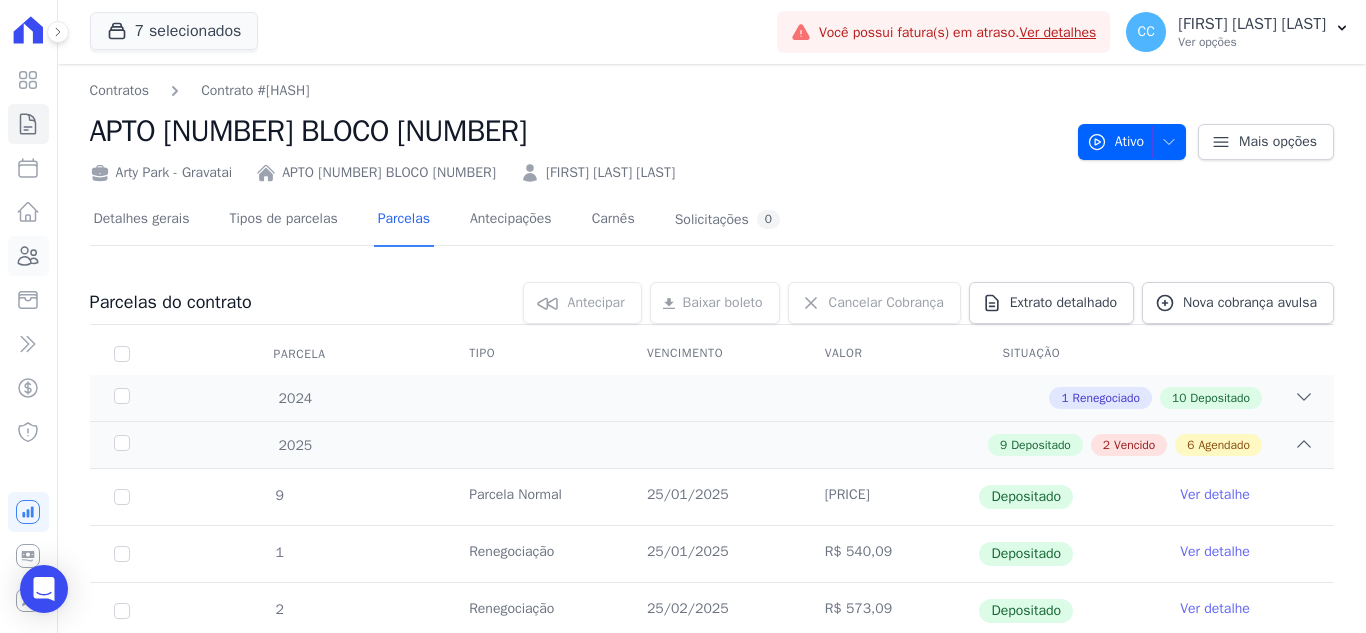 click 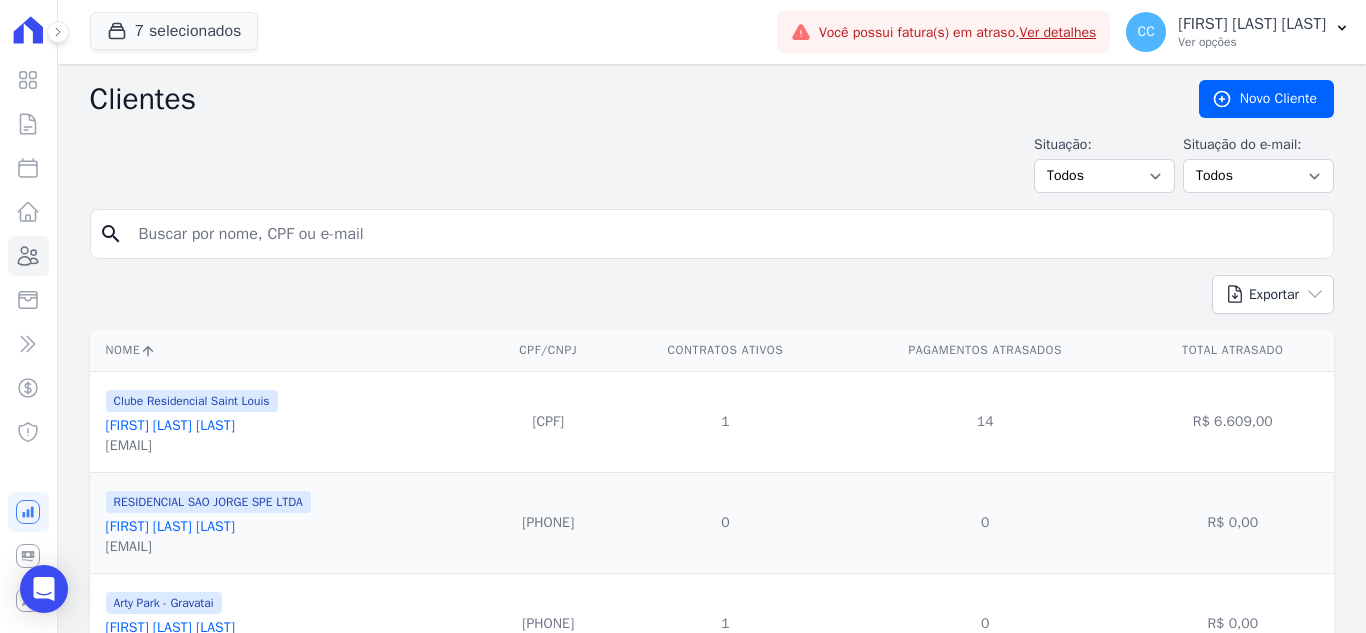 click at bounding box center [726, 234] 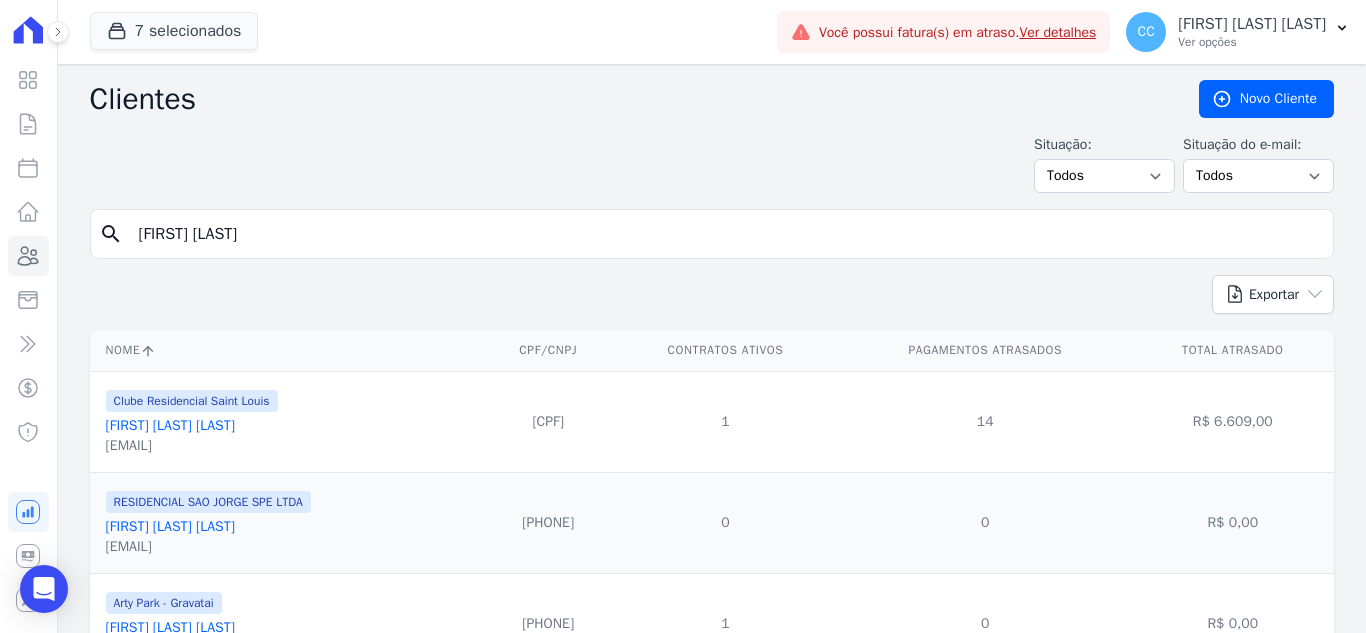 type on "maira simês" 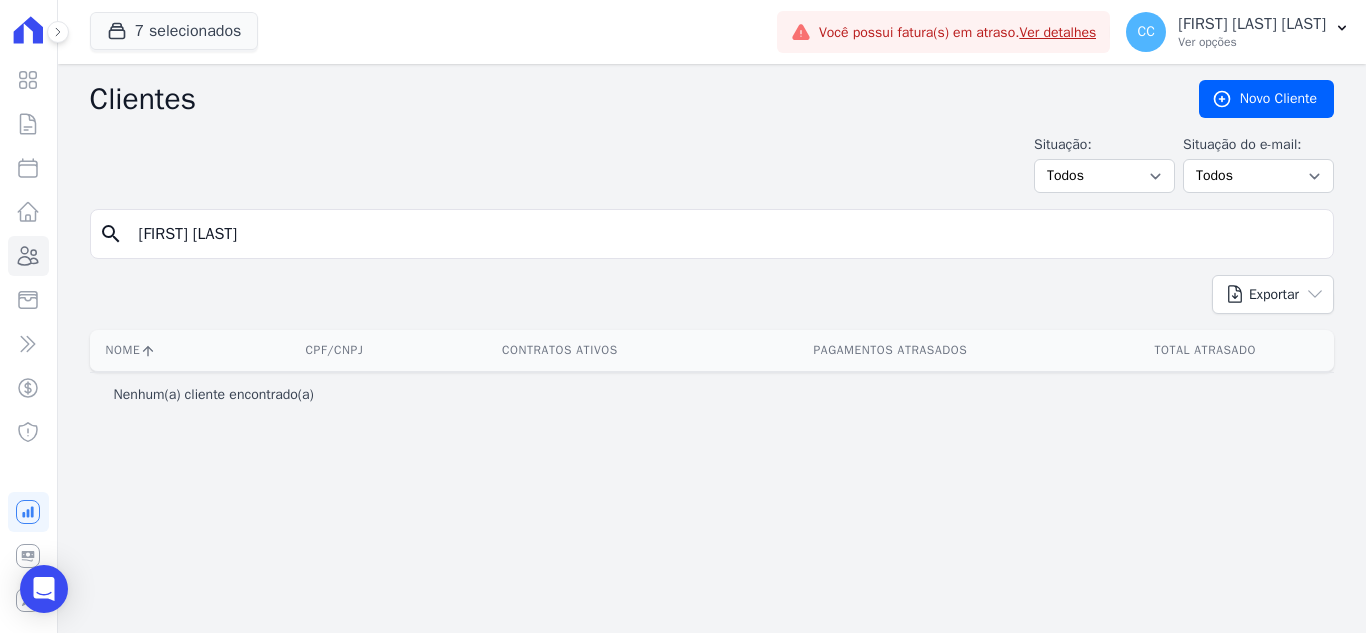click on "Situação:
Todos
Adimplentes
Inadimplentes
Situação do e-mail:
Todos
Confirmado
Não confirmado" at bounding box center [712, 163] 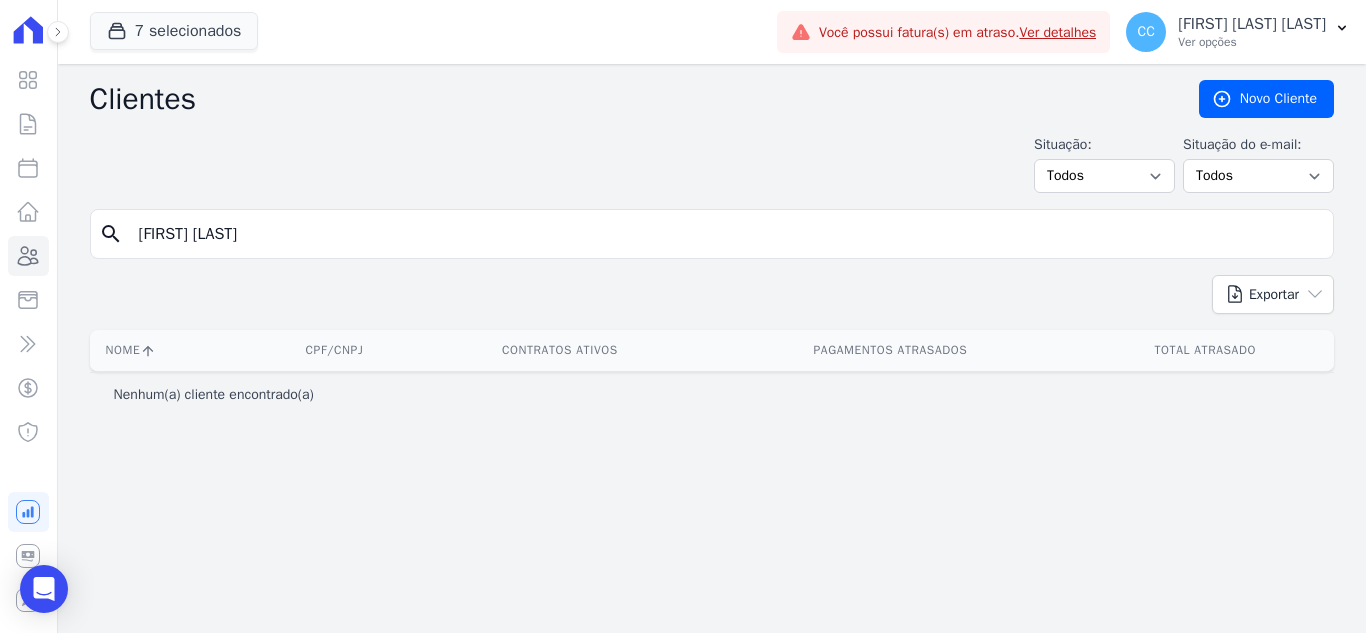 click on "maira simês" at bounding box center (726, 234) 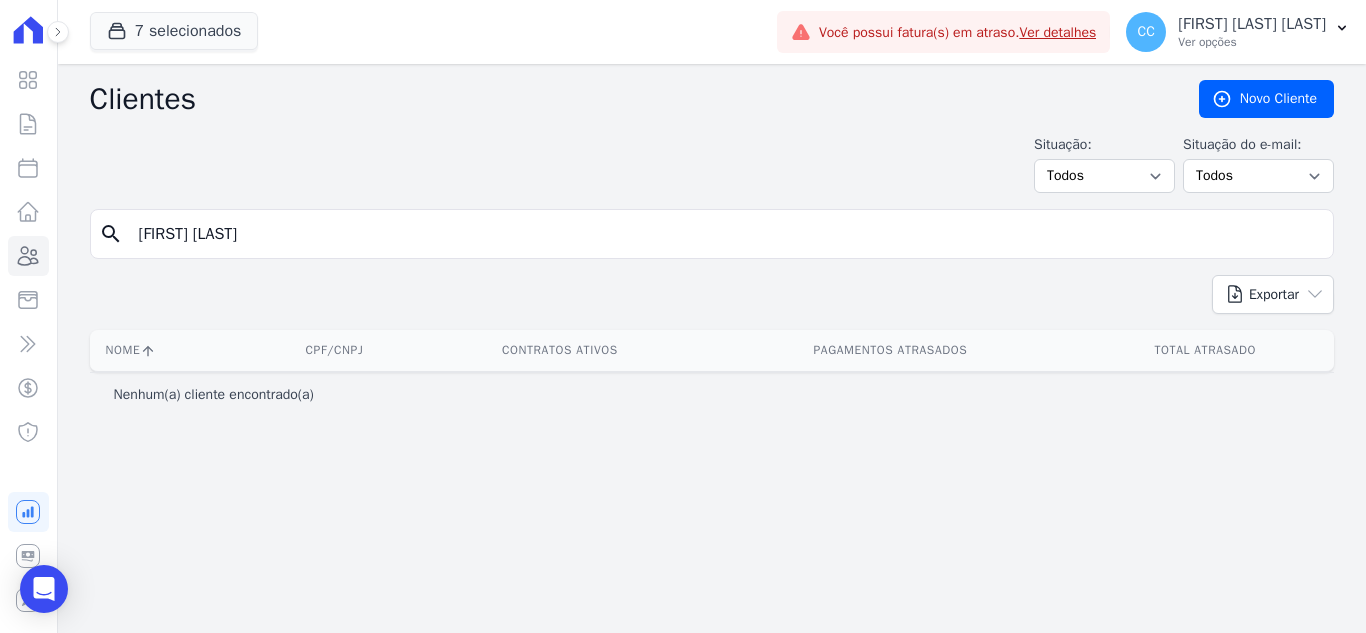 type on "maira sim" 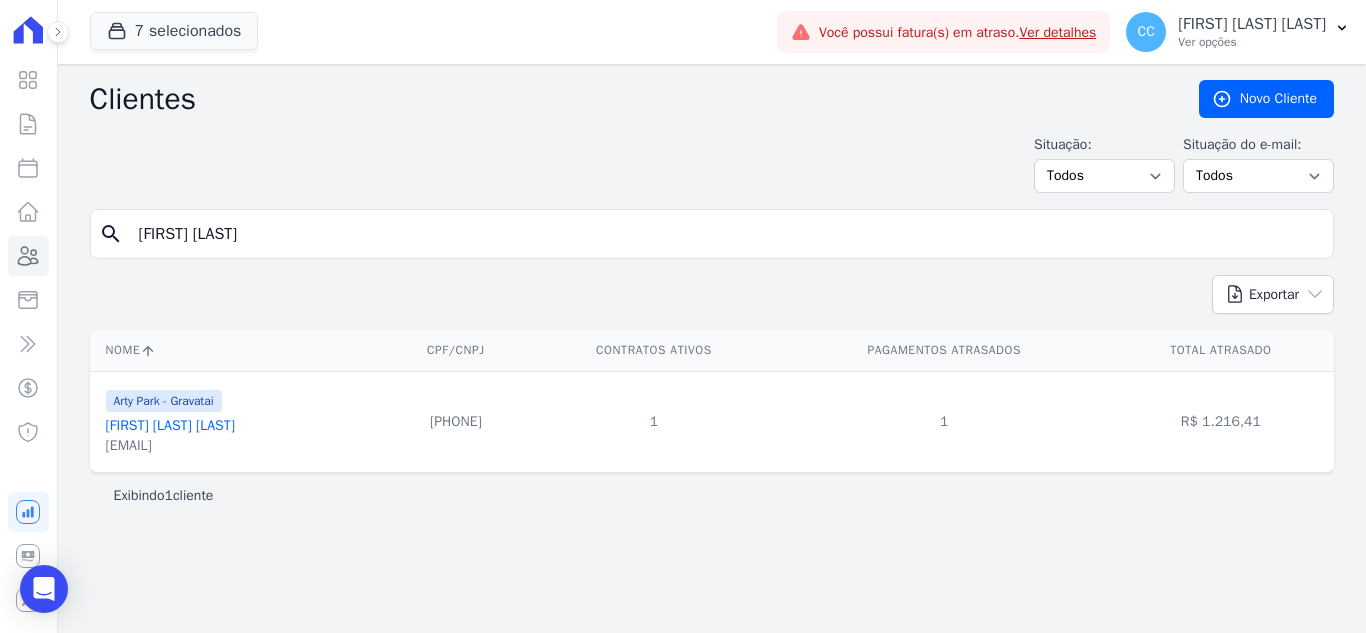 click on "Maira Simões Rodrigues" at bounding box center (170, 425) 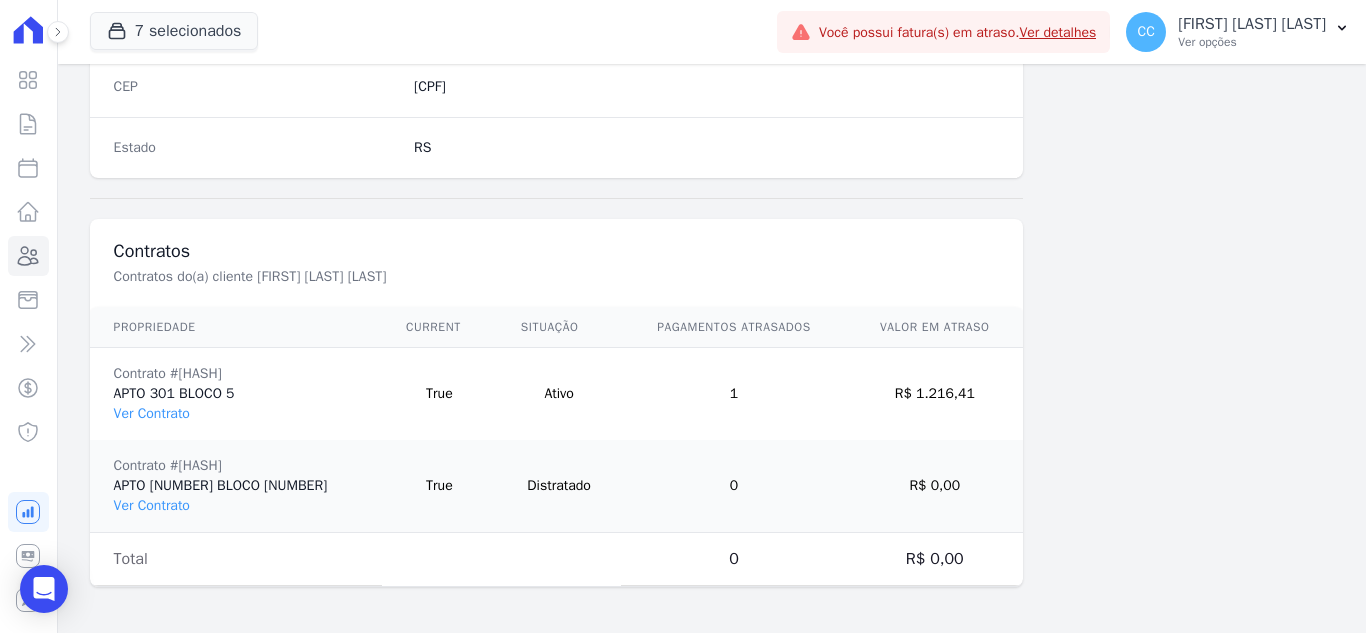 scroll, scrollTop: 1330, scrollLeft: 0, axis: vertical 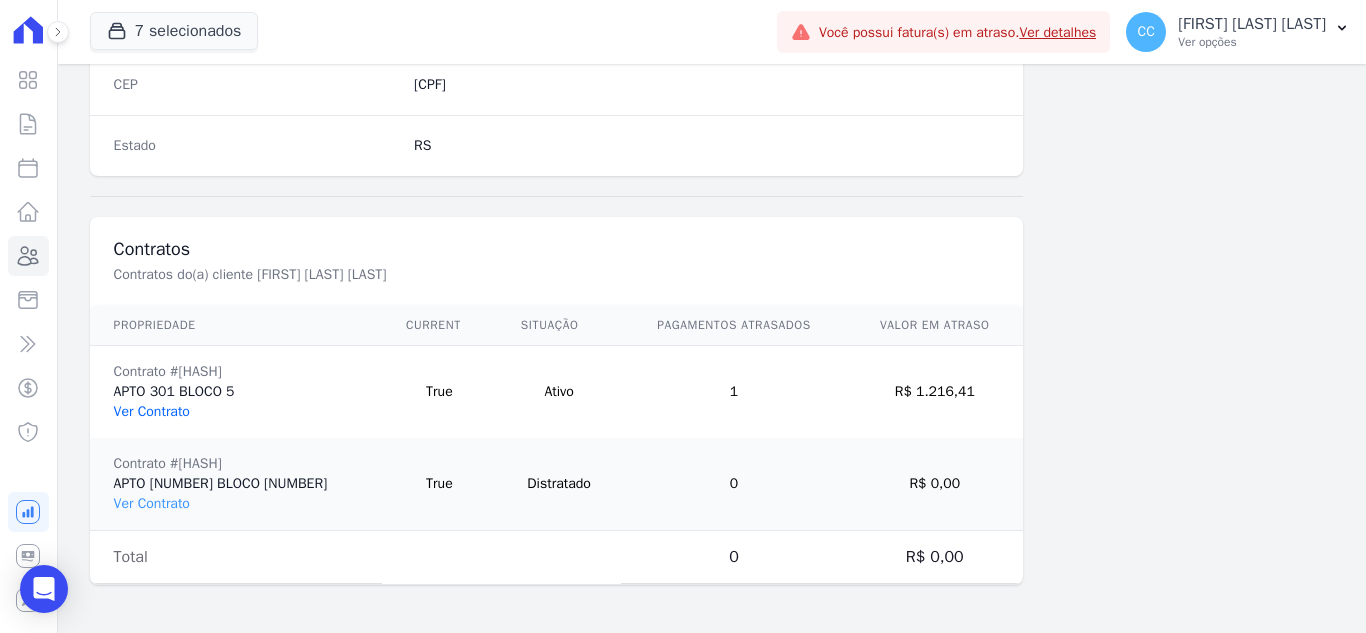 click on "Ver Contrato" at bounding box center [152, 411] 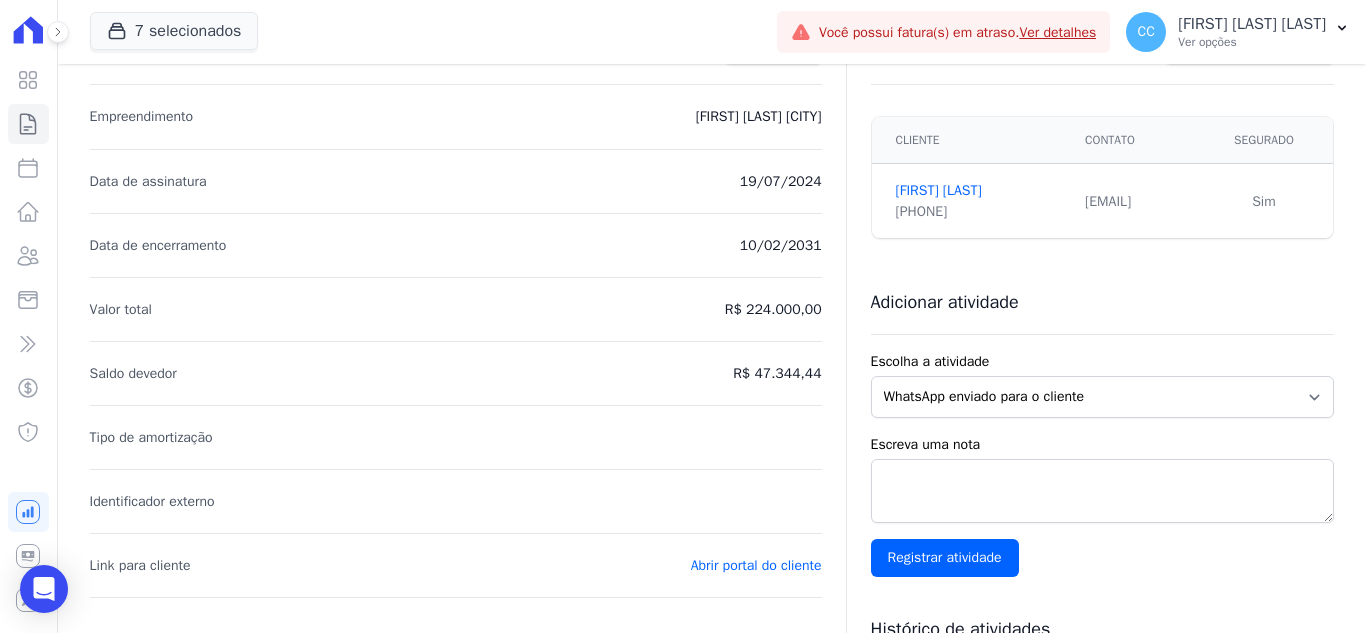 scroll, scrollTop: 100, scrollLeft: 0, axis: vertical 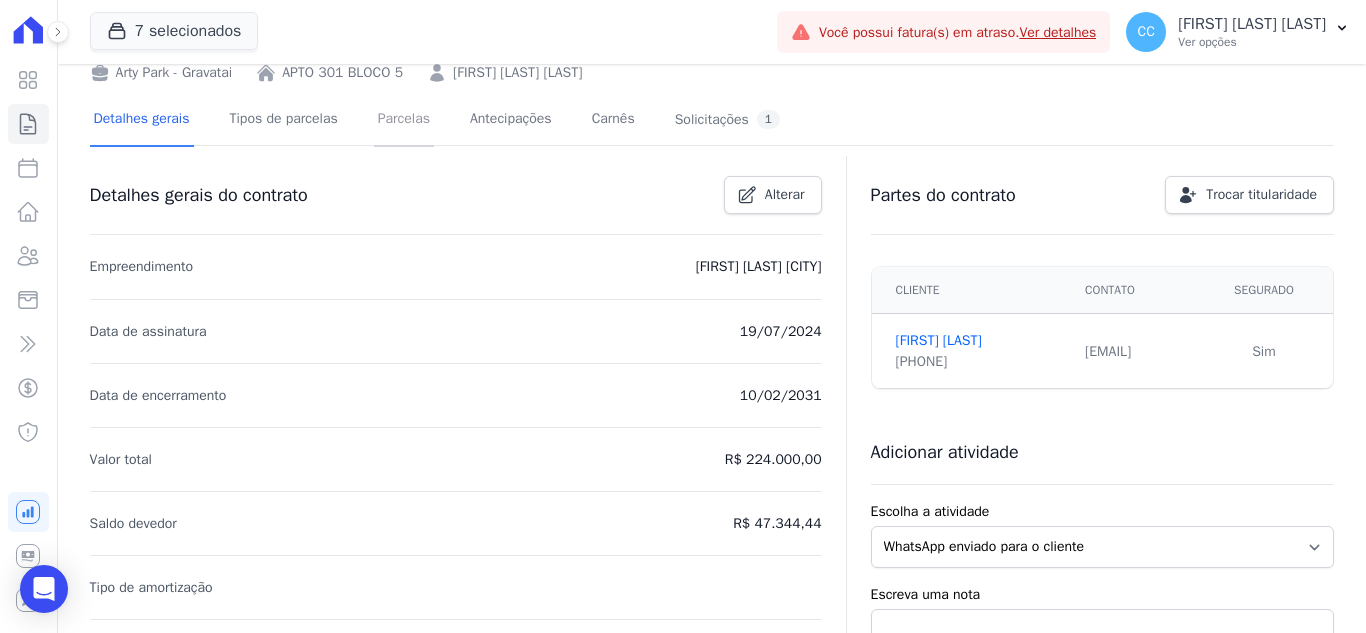 click on "Parcelas" at bounding box center [404, 120] 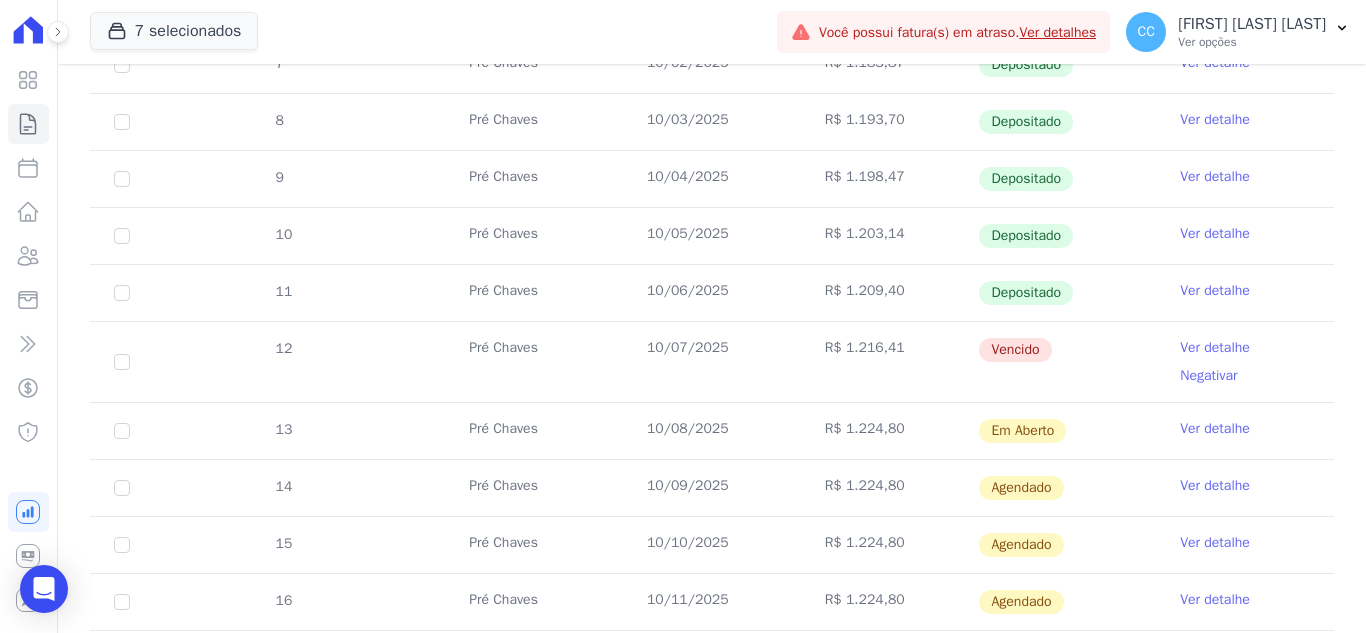 scroll, scrollTop: 500, scrollLeft: 0, axis: vertical 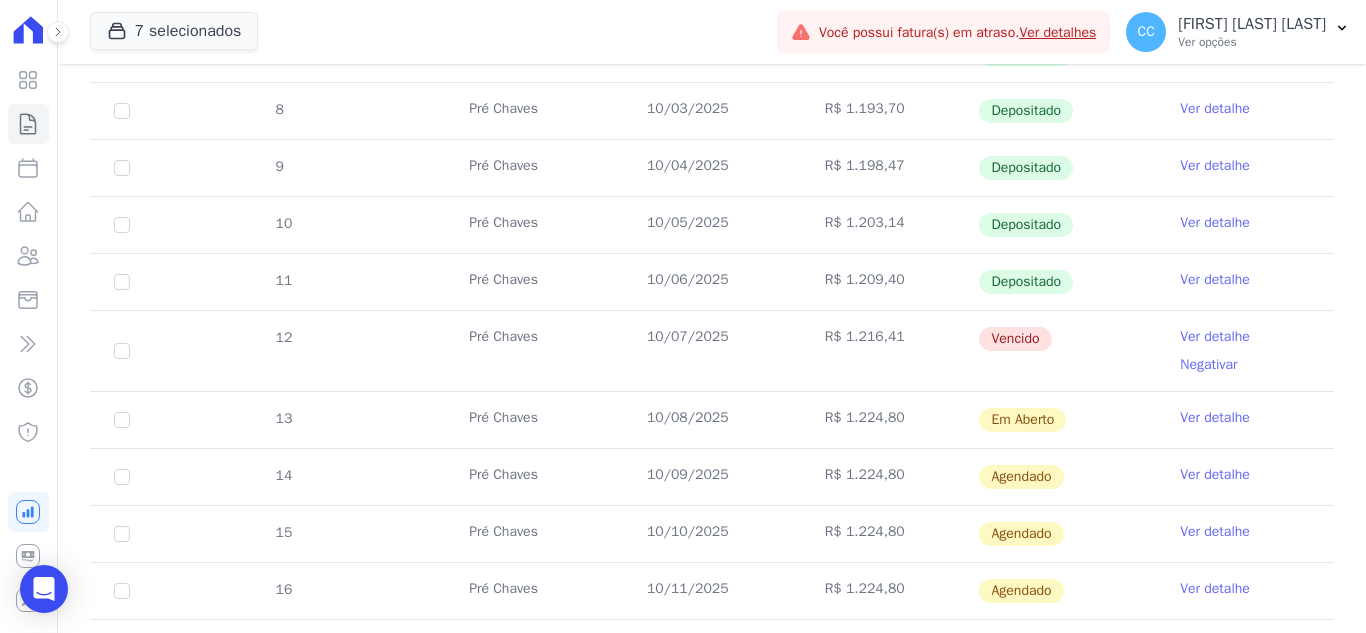 click on "Ver detalhe" at bounding box center (1215, 223) 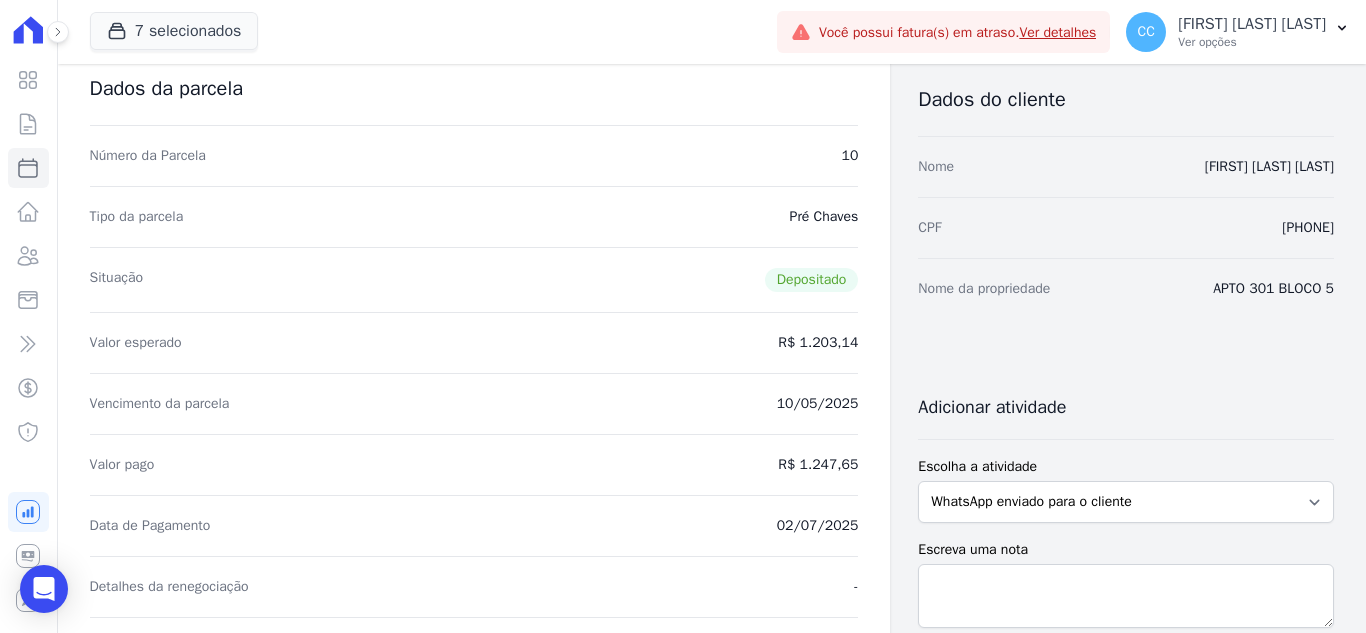 scroll, scrollTop: 100, scrollLeft: 0, axis: vertical 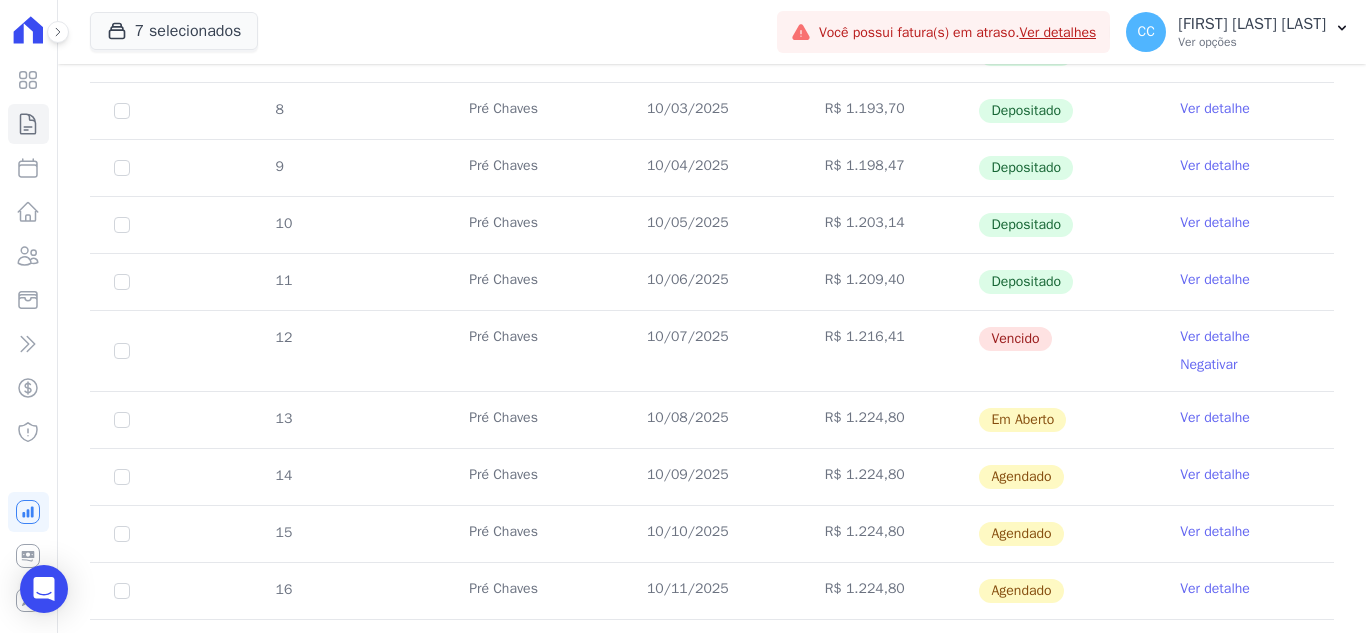 click on "Ver detalhe" at bounding box center (1245, 282) 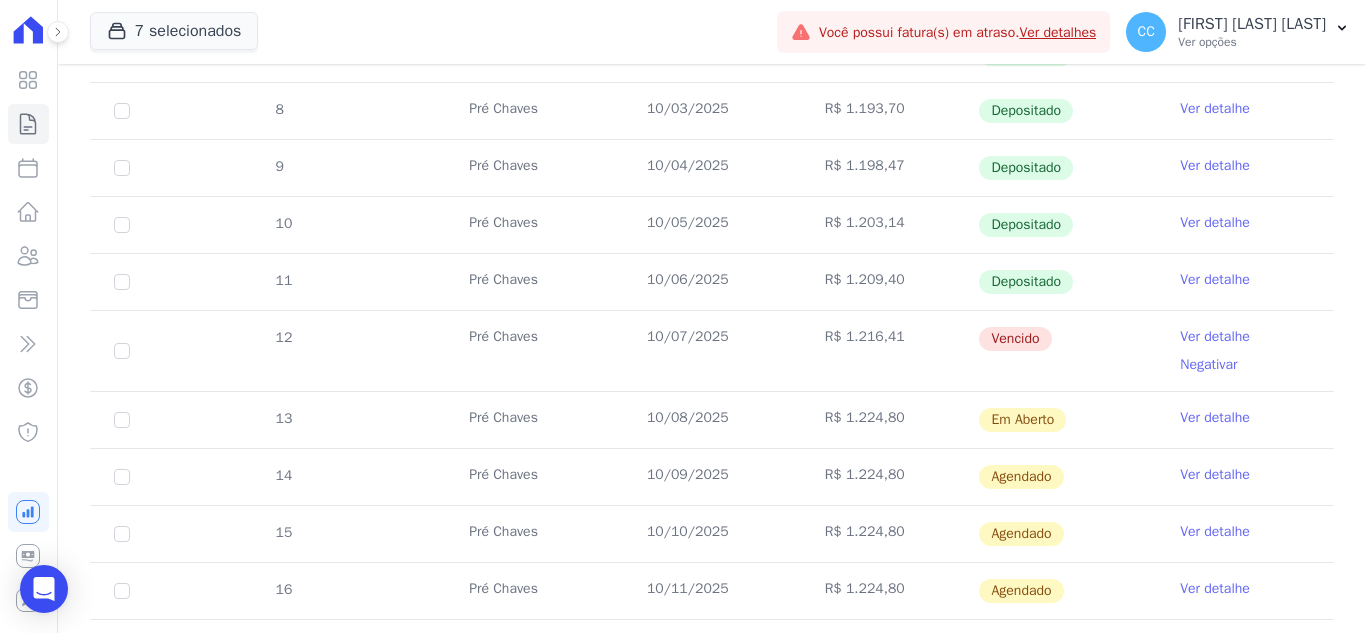 click on "Ver detalhe" at bounding box center (1215, 280) 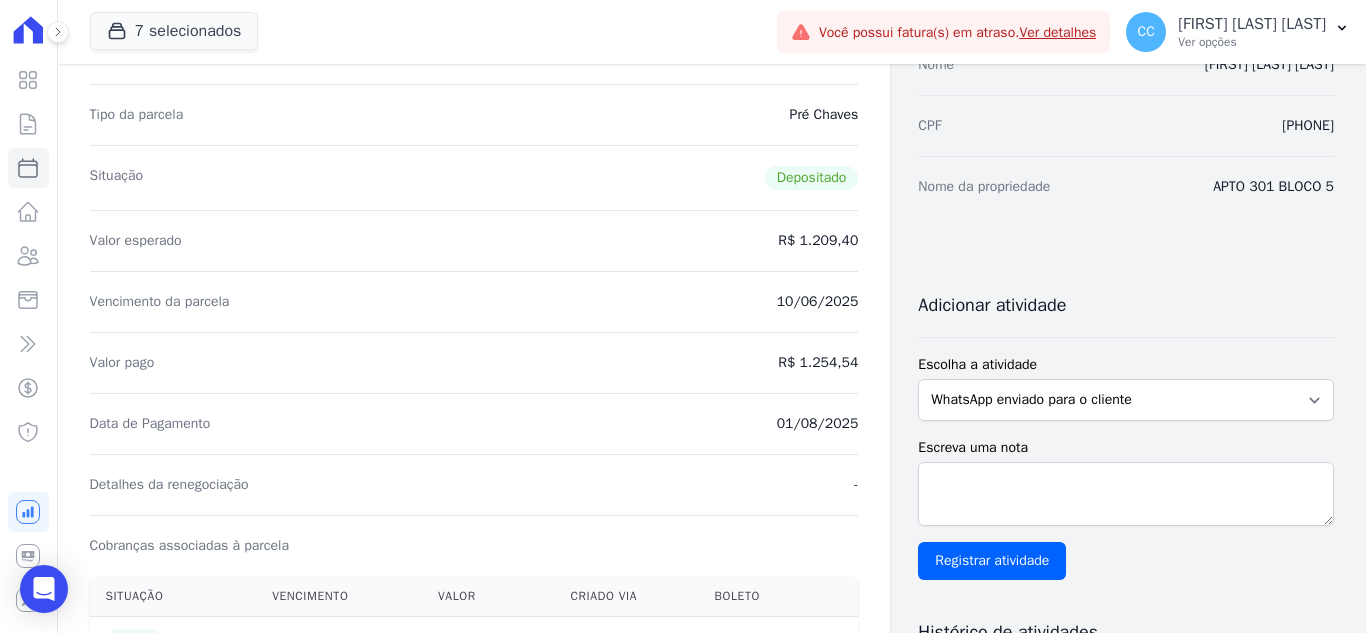 scroll, scrollTop: 0, scrollLeft: 0, axis: both 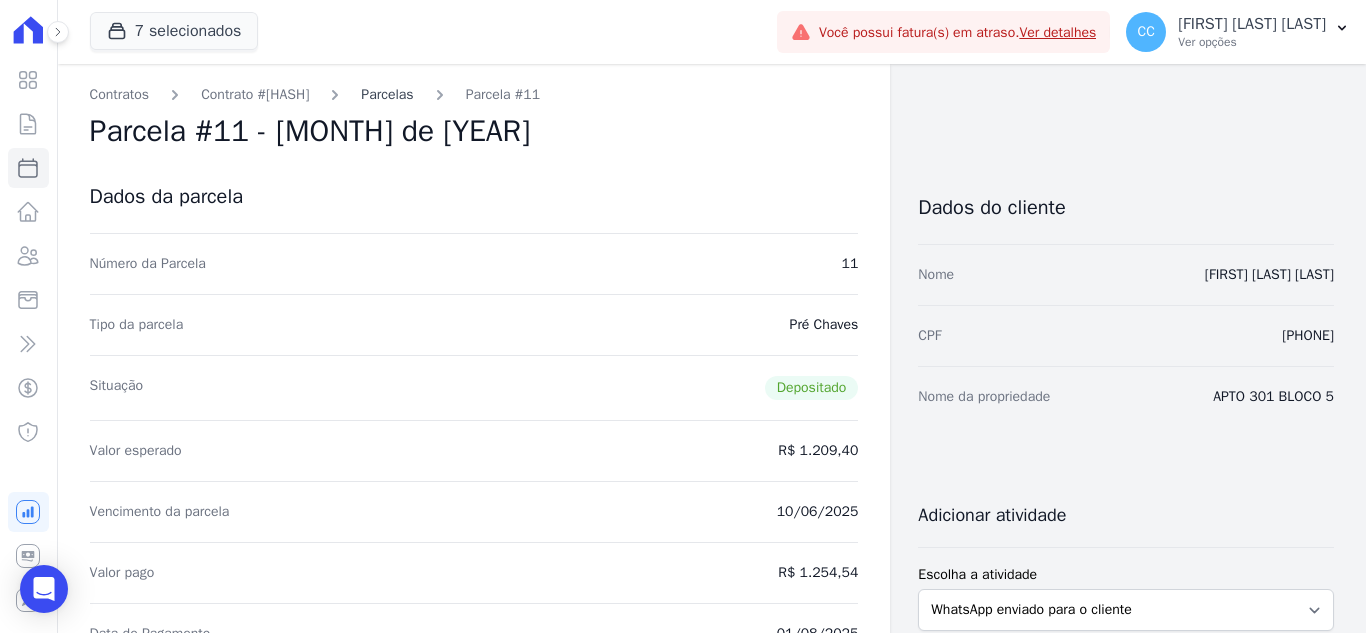 click on "Parcelas" at bounding box center [387, 94] 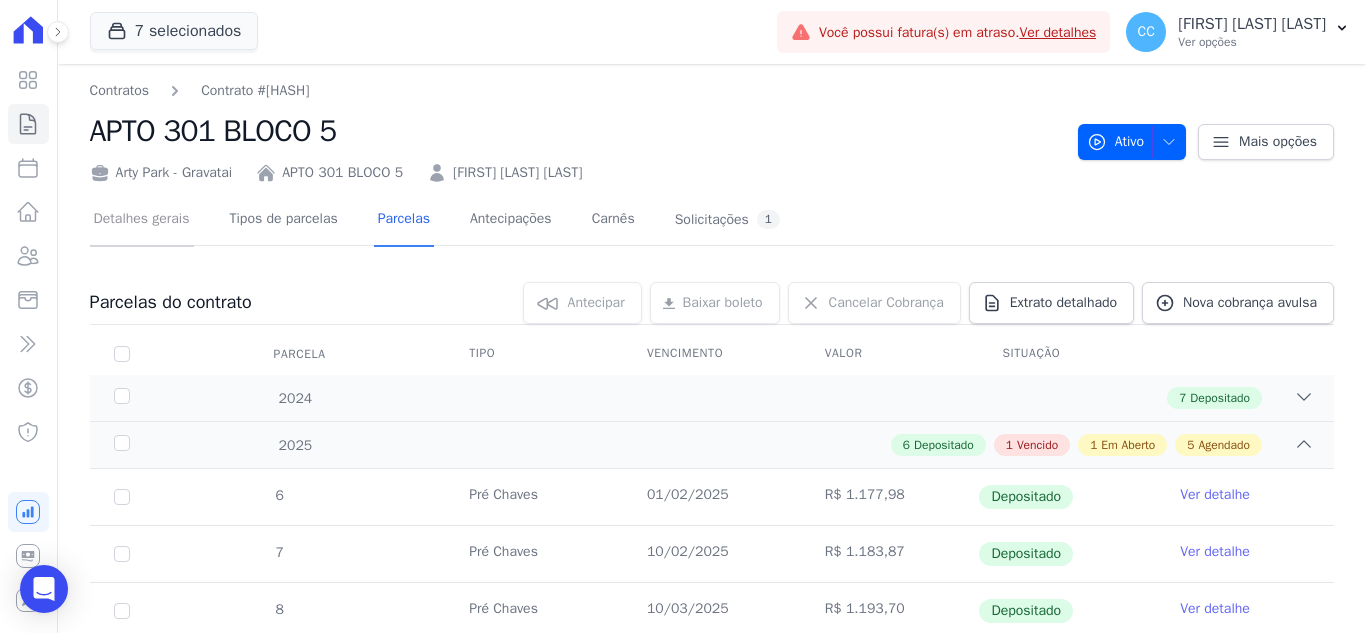click on "Detalhes gerais" at bounding box center (142, 220) 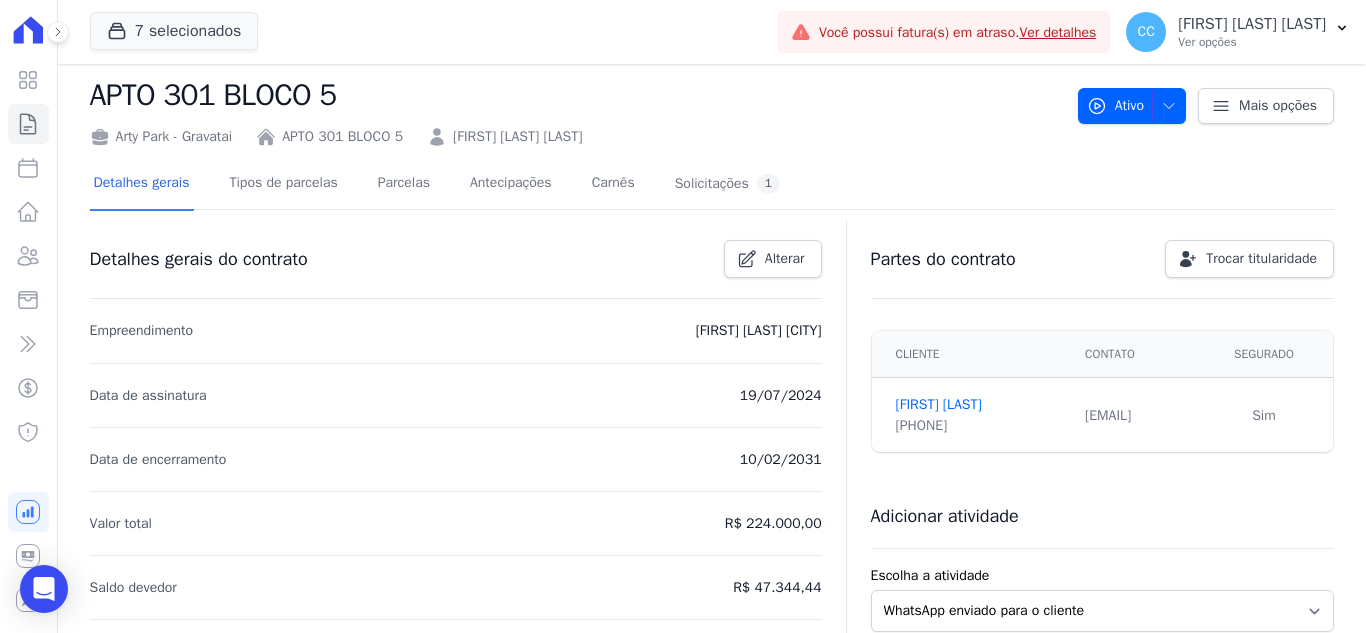 scroll, scrollTop: 0, scrollLeft: 0, axis: both 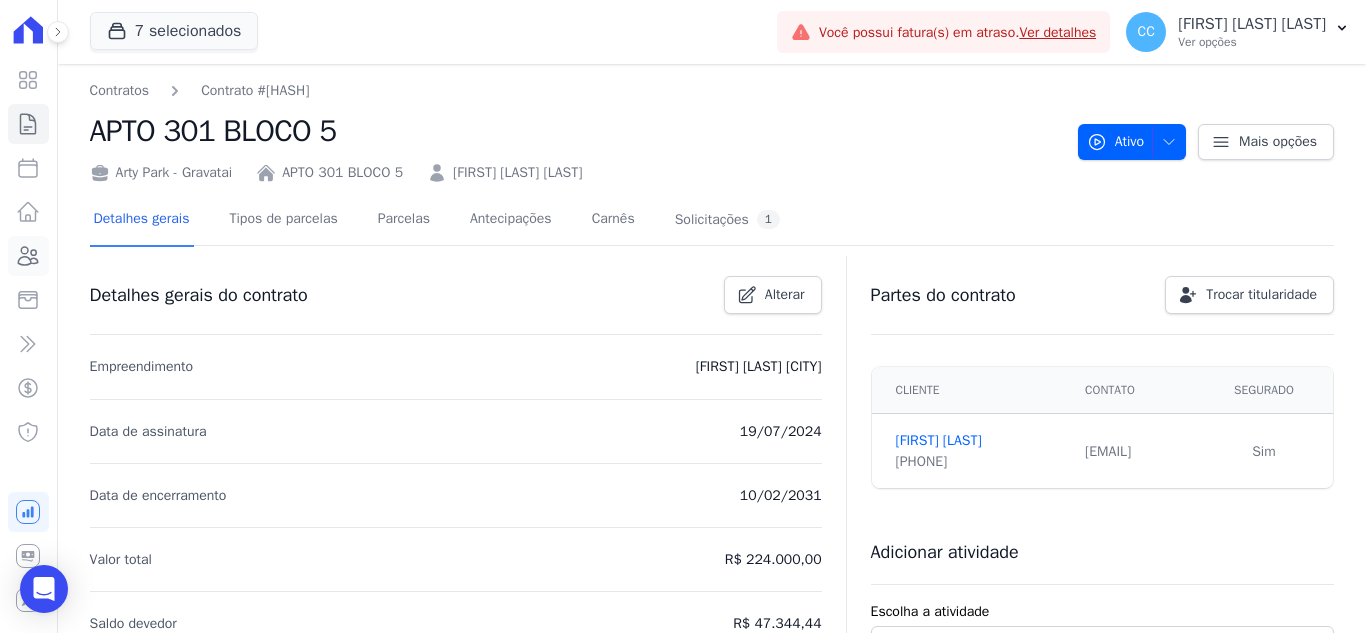 click 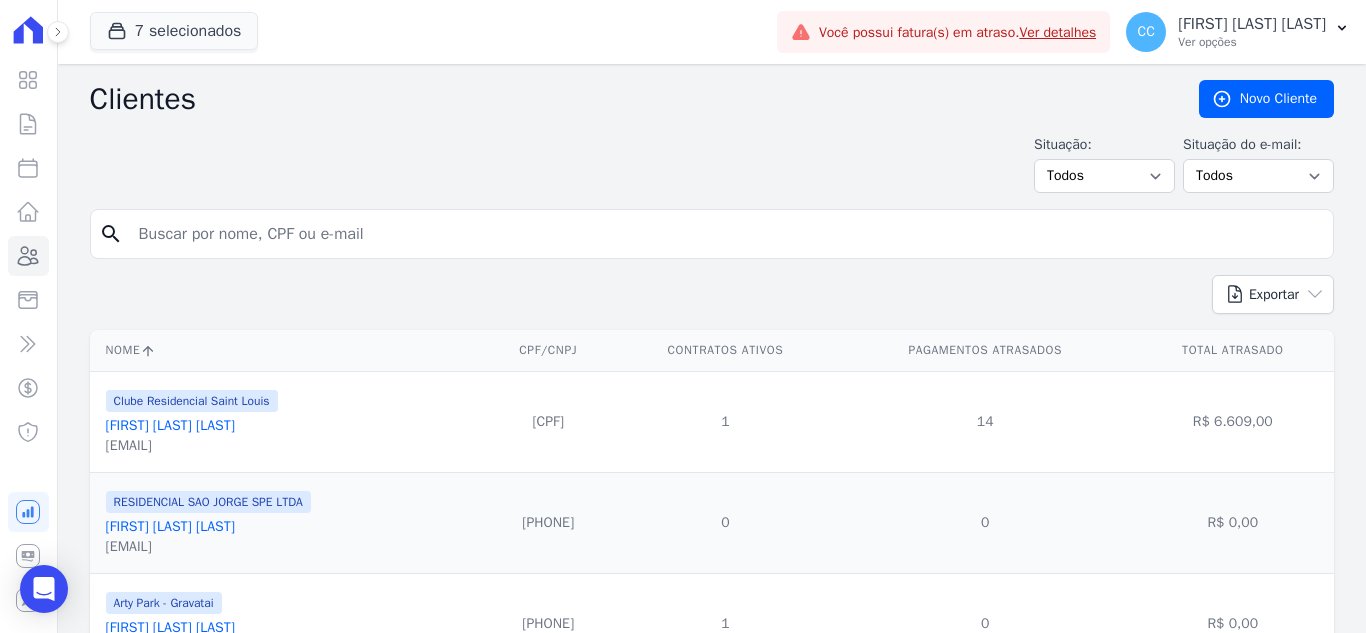 click at bounding box center (726, 234) 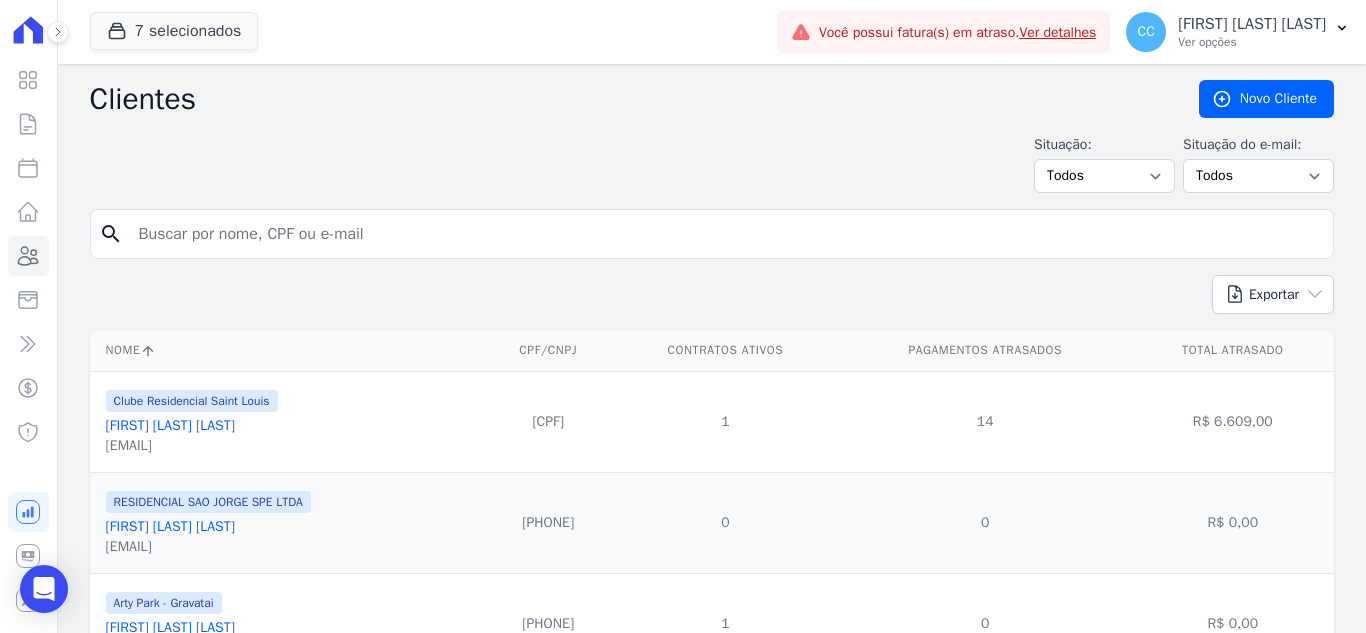 type on "flavia marques" 